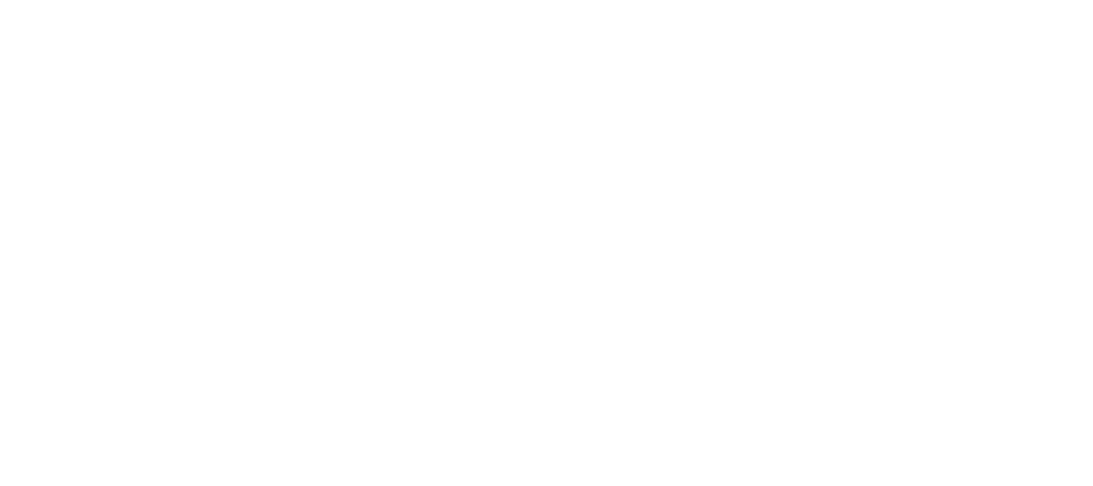 scroll, scrollTop: 0, scrollLeft: 0, axis: both 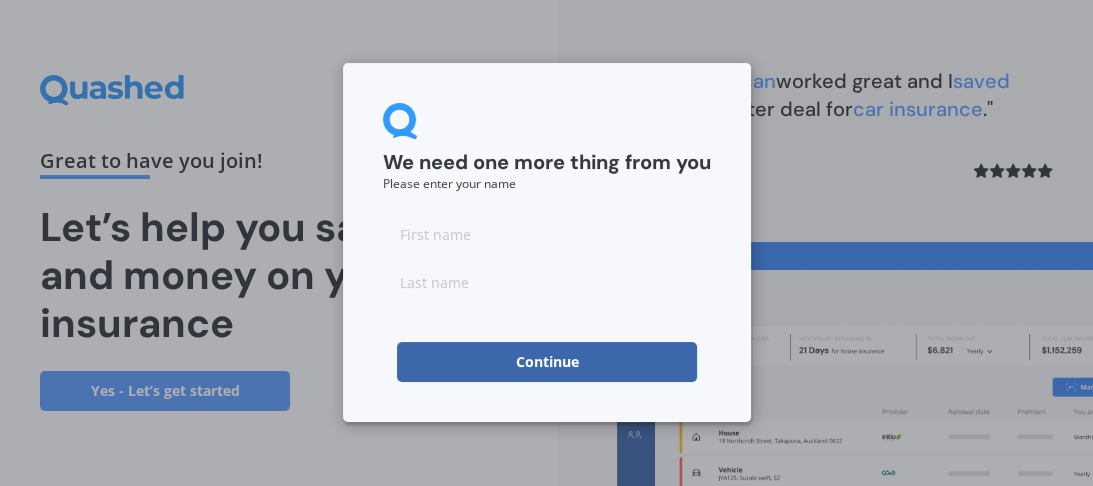 click at bounding box center (547, 234) 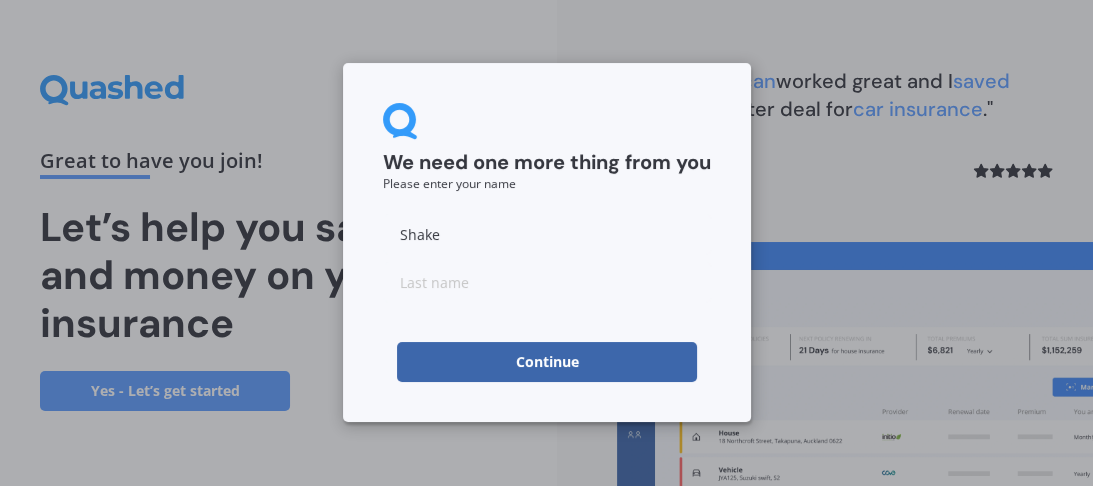 click at bounding box center [547, 282] 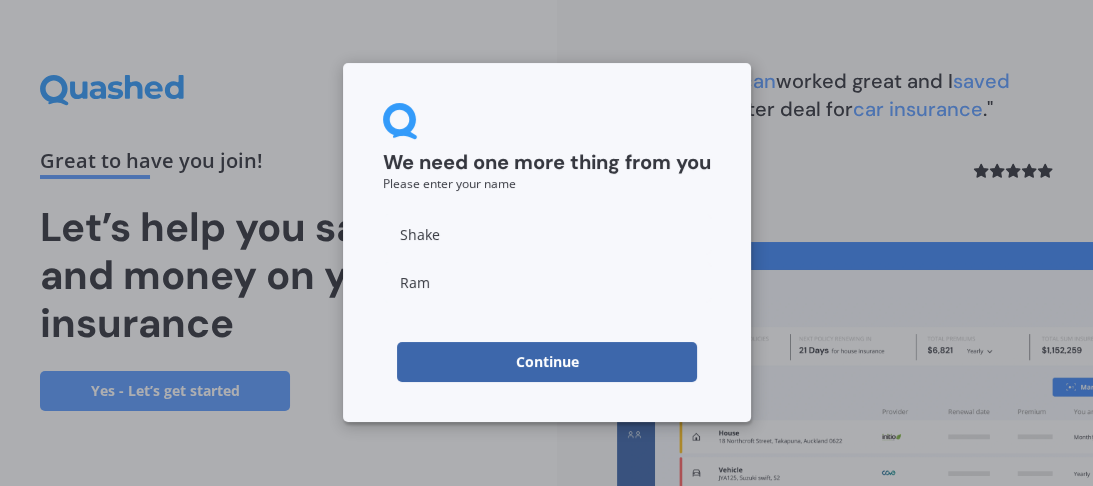 click on "Continue" at bounding box center (547, 362) 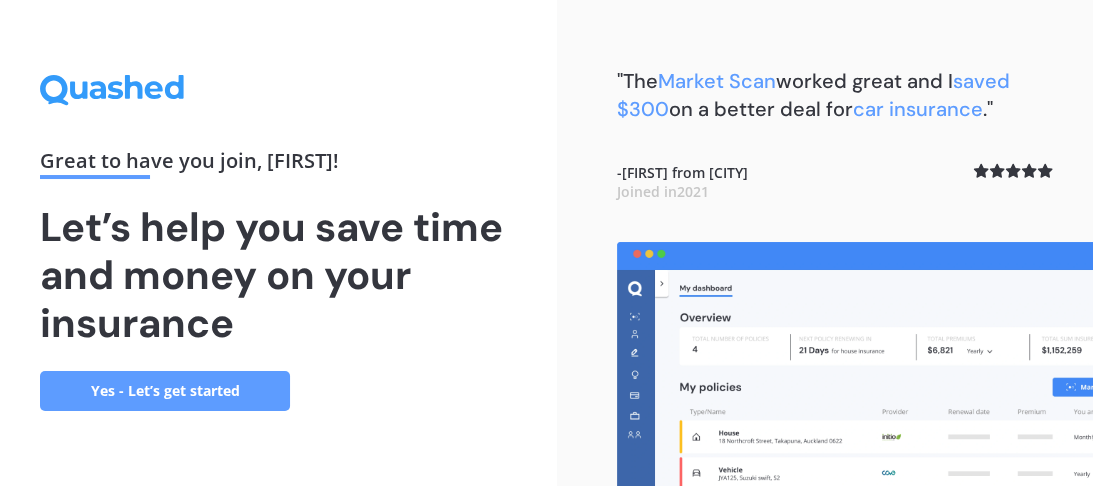click on "Yes - Let’s get started" at bounding box center [165, 391] 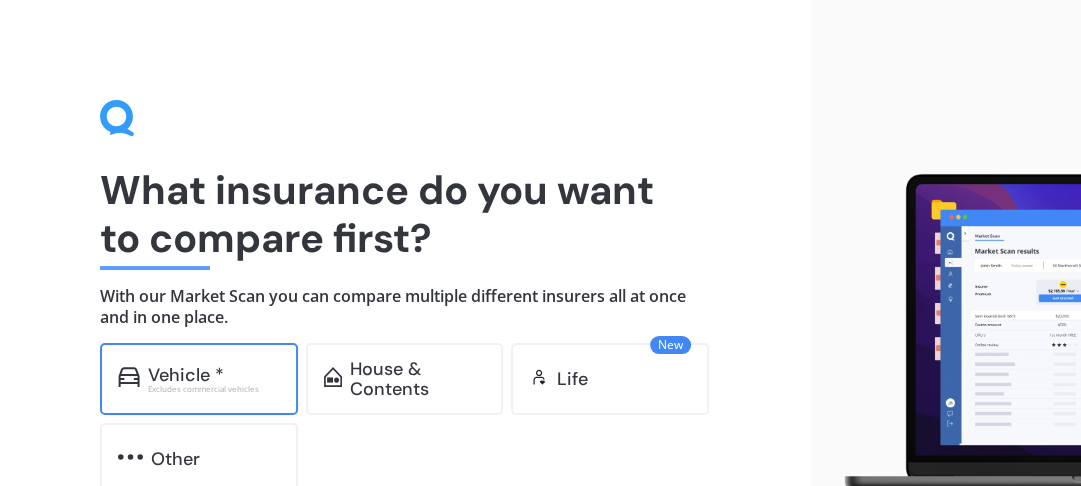 click on "Vehicle *" at bounding box center [186, 375] 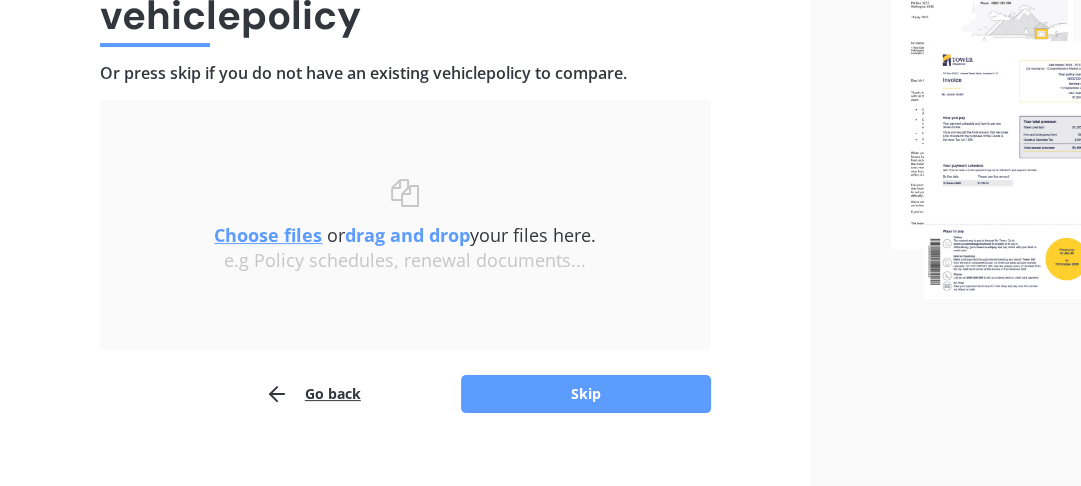 scroll, scrollTop: 251, scrollLeft: 0, axis: vertical 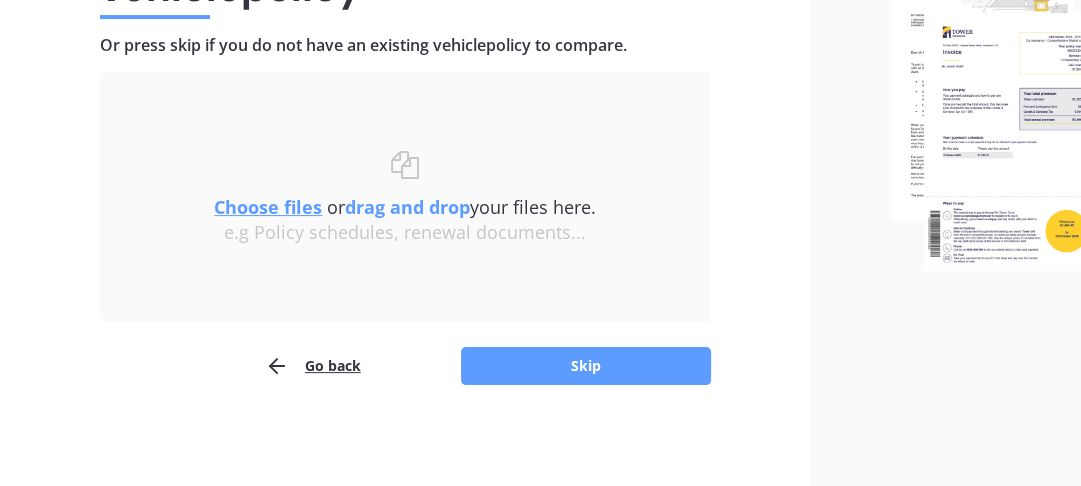click on "Choose files" at bounding box center [268, 207] 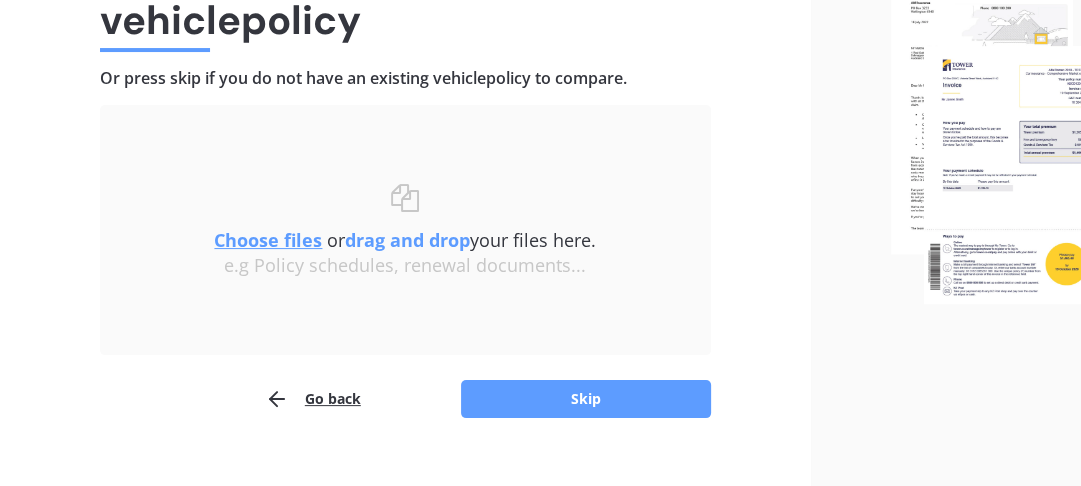 scroll, scrollTop: 251, scrollLeft: 0, axis: vertical 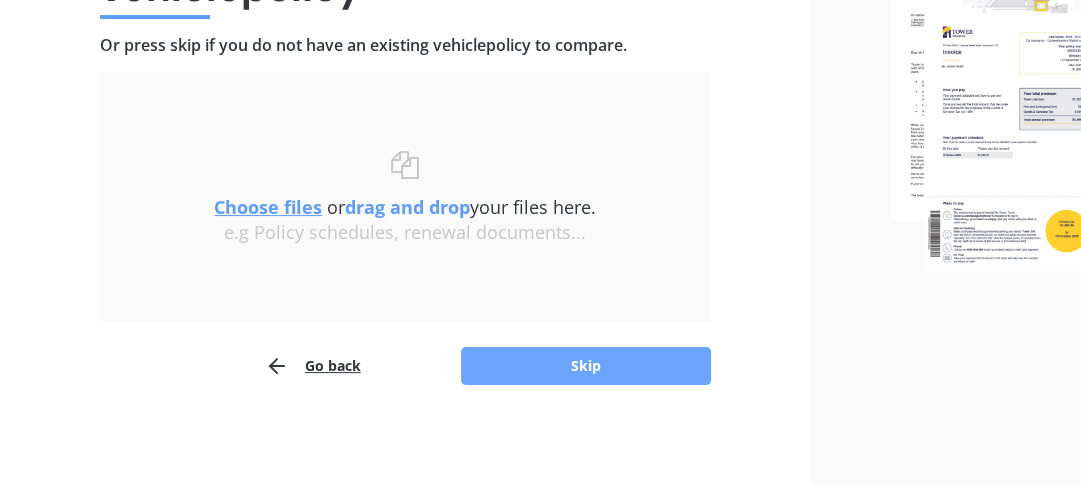click on "Skip" at bounding box center (586, 366) 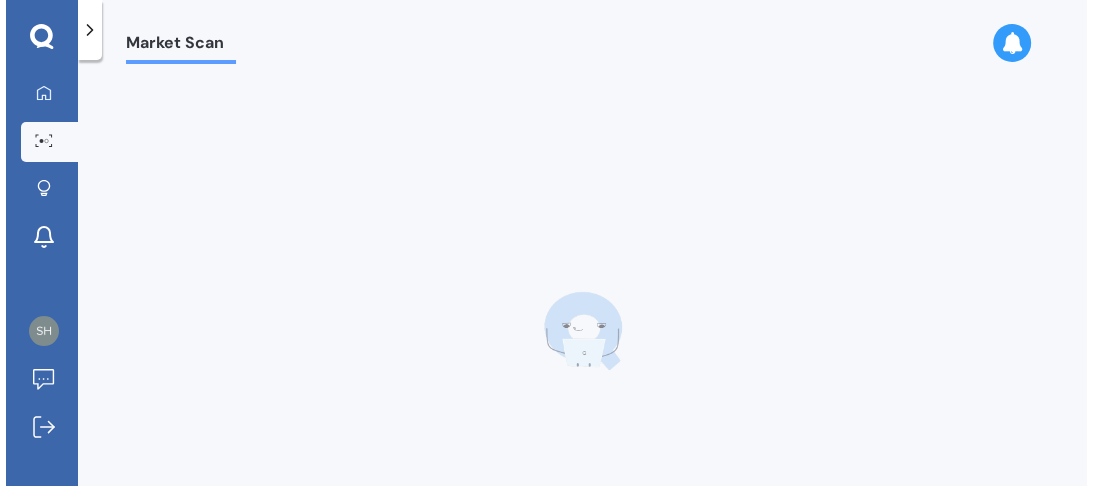 scroll, scrollTop: 0, scrollLeft: 0, axis: both 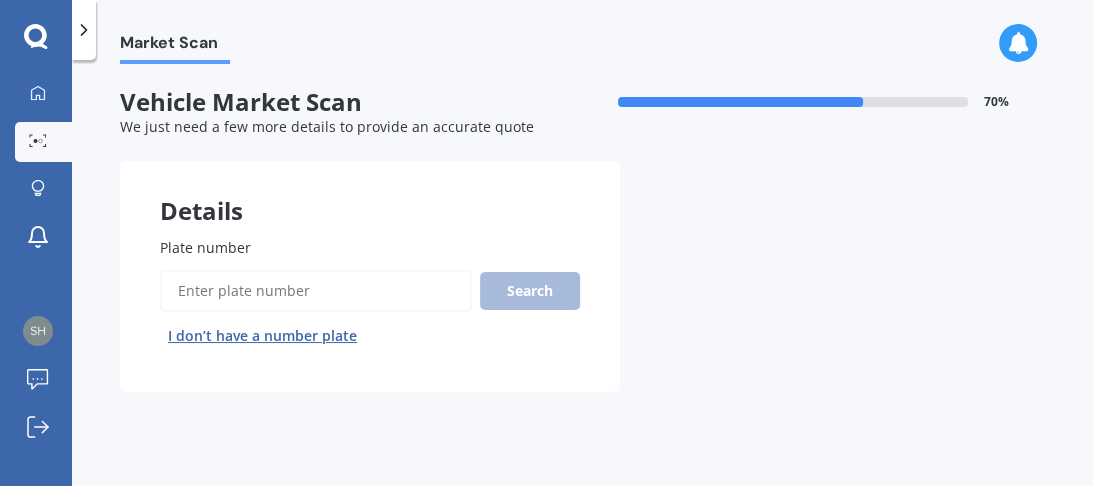 click on "Plate number" at bounding box center [316, 291] 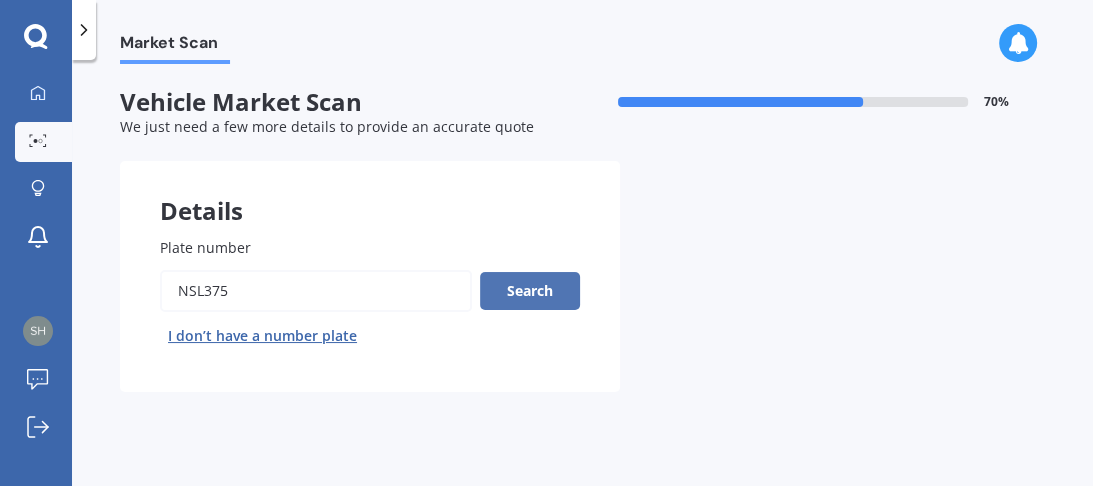 type on "NSL375" 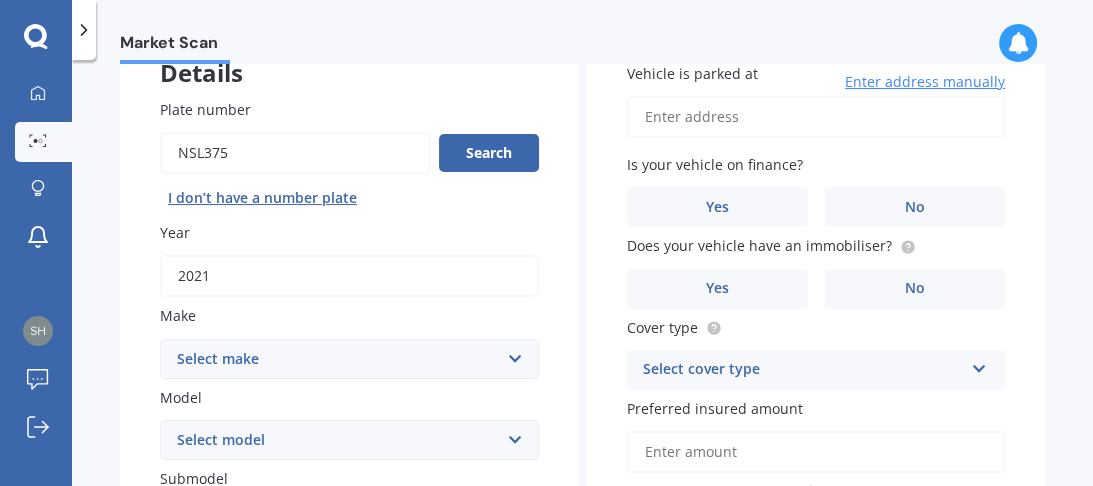 scroll, scrollTop: 160, scrollLeft: 0, axis: vertical 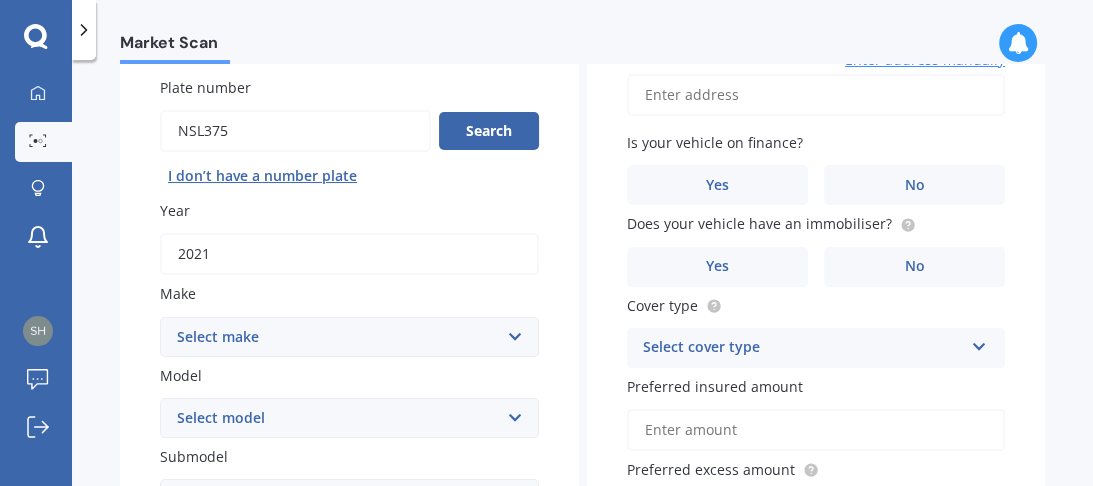 click on "Select make AC ALFA ROMEO ASTON MARTIN AUDI AUSTIN BEDFORD Bentley BMW BYD CADILLAC CAN-AM CHERY CHEVROLET CHRYSLER Citroen CRUISEAIR CUPRA DAEWOO DAIHATSU DAIMLER DAMON DIAHATSU DODGE EXOCET FACTORY FIVE FERRARI FIAT Fiord FLEETWOOD FORD FOTON FRASER GEELY GENESIS GEORGIE BOY GMC GREAT WALL GWM HAVAL HILLMAN HINO HOLDEN HOLIDAY RAMBLER HONDA HUMMER HYUNDAI INFINITI ISUZU IVECO JAC JAECOO JAGUAR JEEP KGM KIA LADA LAMBORGHINI LANCIA LANDROVER LDV LEAPMOTOR LEXUS LINCOLN LOTUS LUNAR M.G M.G. MAHINDRA MASERATI MAZDA MCLAREN MERCEDES AMG Mercedes Benz MERCEDES-AMG MERCURY MINI Mitsubishi MORGAN MORRIS NEWMAR Nissan OMODA OPEL OXFORD PEUGEOT Plymouth Polestar PONTIAC PORSCHE PROTON RAM Range Rover Rayne RENAULT ROLLS ROYCE ROVER SAAB SATURN SEAT SHELBY SKODA SMART SSANGYONG SUBARU SUZUKI TATA TESLA TIFFIN Toyota TRIUMPH TVR Vauxhall VOLKSWAGEN VOLVO WESTFIELD WINNEBAGO ZX" at bounding box center [349, 337] 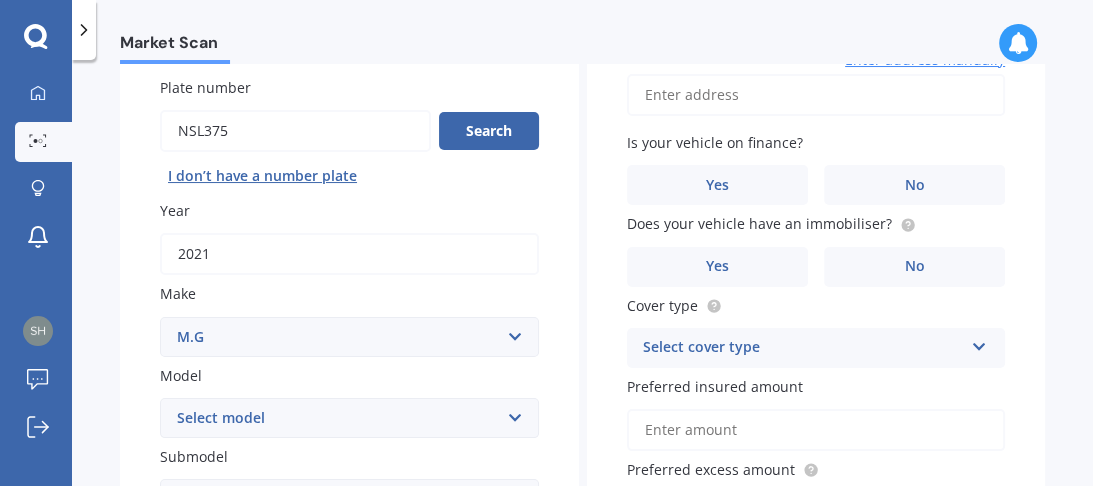 click on "Select make AC ALFA ROMEO ASTON MARTIN AUDI AUSTIN BEDFORD Bentley BMW BYD CADILLAC CAN-AM CHERY CHEVROLET CHRYSLER Citroen CRUISEAIR CUPRA DAEWOO DAIHATSU DAIMLER DAMON DIAHATSU DODGE EXOCET FACTORY FIVE FERRARI FIAT Fiord FLEETWOOD FORD FOTON FRASER GEELY GENESIS GEORGIE BOY GMC GREAT WALL GWM HAVAL HILLMAN HINO HOLDEN HOLIDAY RAMBLER HONDA HUMMER HYUNDAI INFINITI ISUZU IVECO JAC JAECOO JAGUAR JEEP KGM KIA LADA LAMBORGHINI LANCIA LANDROVER LDV LEAPMOTOR LEXUS LINCOLN LOTUS LUNAR M.G M.G. MAHINDRA MASERATI MAZDA MCLAREN MERCEDES AMG Mercedes Benz MERCEDES-AMG MERCURY MINI Mitsubishi MORGAN MORRIS NEWMAR Nissan OMODA OPEL OXFORD PEUGEOT Plymouth Polestar PONTIAC PORSCHE PROTON RAM Range Rover Rayne RENAULT ROLLS ROYCE ROVER SAAB SATURN SEAT SHELBY SKODA SMART SSANGYONG SUBARU SUZUKI TATA TESLA TIFFIN Toyota TRIUMPH TVR Vauxhall VOLKSWAGEN VOLVO WESTFIELD WINNEBAGO ZX" at bounding box center (349, 337) 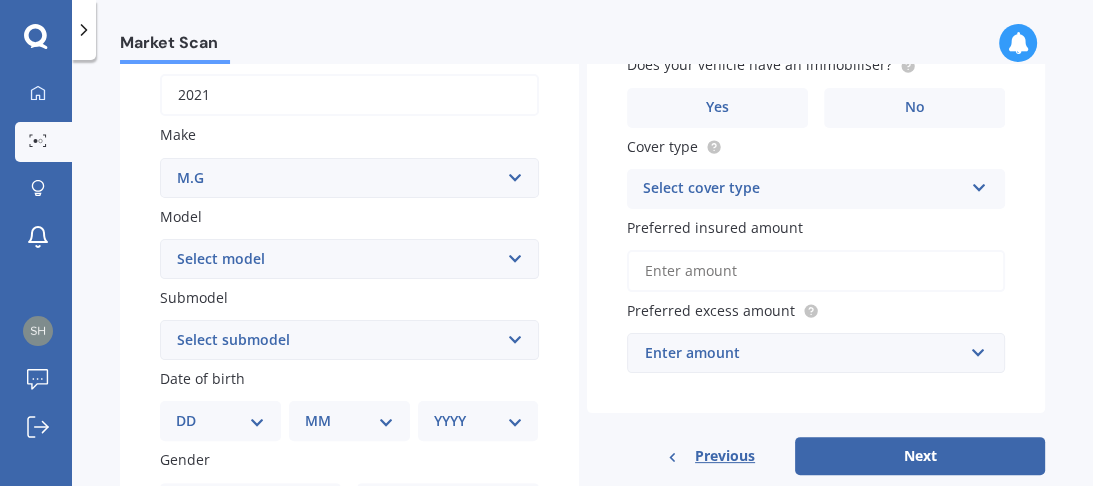 scroll, scrollTop: 320, scrollLeft: 0, axis: vertical 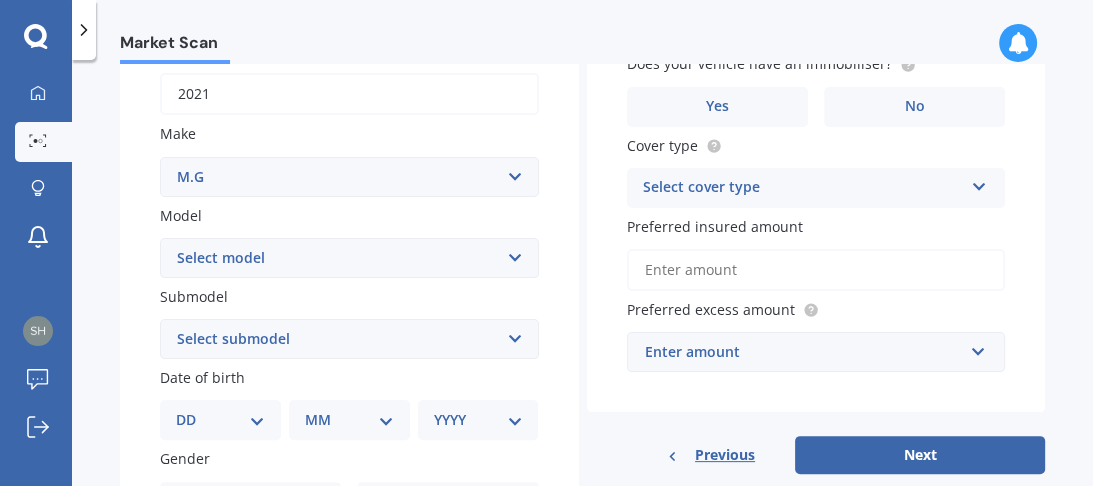click on "Select model HS" at bounding box center [349, 258] 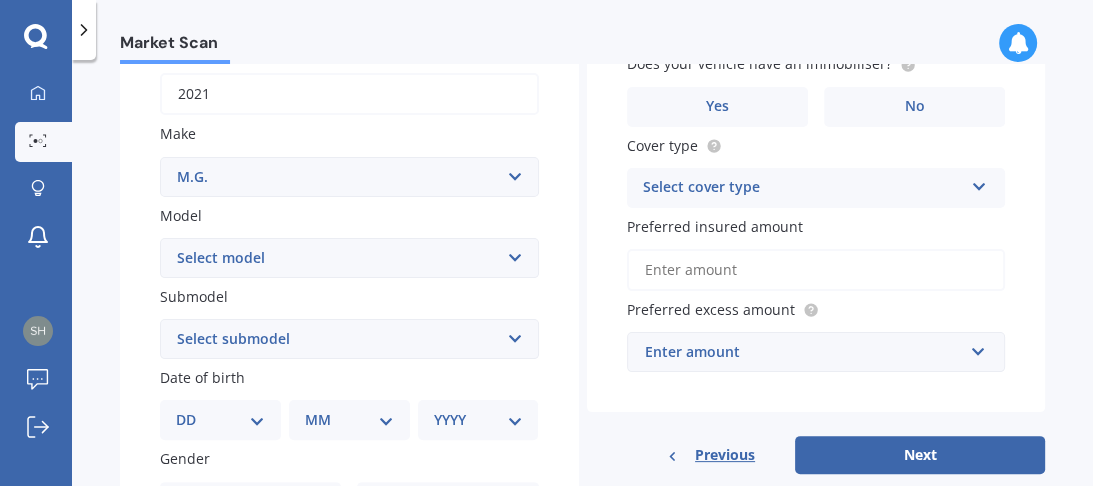click on "Select make AC ALFA ROMEO ASTON MARTIN AUDI AUSTIN BEDFORD Bentley BMW BYD CADILLAC CAN-AM CHERY CHEVROLET CHRYSLER Citroen CRUISEAIR CUPRA DAEWOO DAIHATSU DAIMLER DAMON DIAHATSU DODGE EXOCET FACTORY FIVE FERRARI FIAT Fiord FLEETWOOD FORD FOTON FRASER GEELY GENESIS GEORGIE BOY GMC GREAT WALL GWM HAVAL HILLMAN HINO HOLDEN HOLIDAY RAMBLER HONDA HUMMER HYUNDAI INFINITI ISUZU IVECO JAC JAECOO JAGUAR JEEP KGM KIA LADA LAMBORGHINI LANCIA LANDROVER LDV LEAPMOTOR LEXUS LINCOLN LOTUS LUNAR M.G M.G. MAHINDRA MASERATI MAZDA MCLAREN MERCEDES AMG Mercedes Benz MERCEDES-AMG MERCURY MINI Mitsubishi MORGAN MORRIS NEWMAR Nissan OMODA OPEL OXFORD PEUGEOT Plymouth Polestar PONTIAC PORSCHE PROTON RAM Range Rover Rayne RENAULT ROLLS ROYCE ROVER SAAB SATURN SEAT SHELBY SKODA SMART SSANGYONG SUBARU SUZUKI TATA TESLA TIFFIN Toyota TRIUMPH TVR Vauxhall VOLKSWAGEN VOLVO WESTFIELD WINNEBAGO ZX" at bounding box center [349, 177] 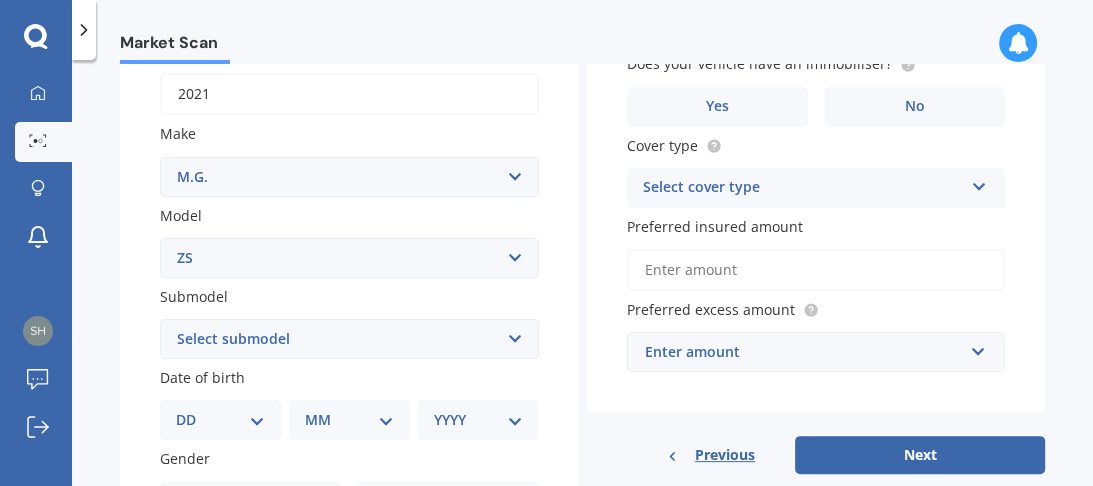 click on "Select model 3 6 GS HS Metro MG3 MG4 MGF Midget Montego TD 2000 TF 120 TF 135 TF 160 ZR ZS ZST ZT ZT-T" at bounding box center [349, 258] 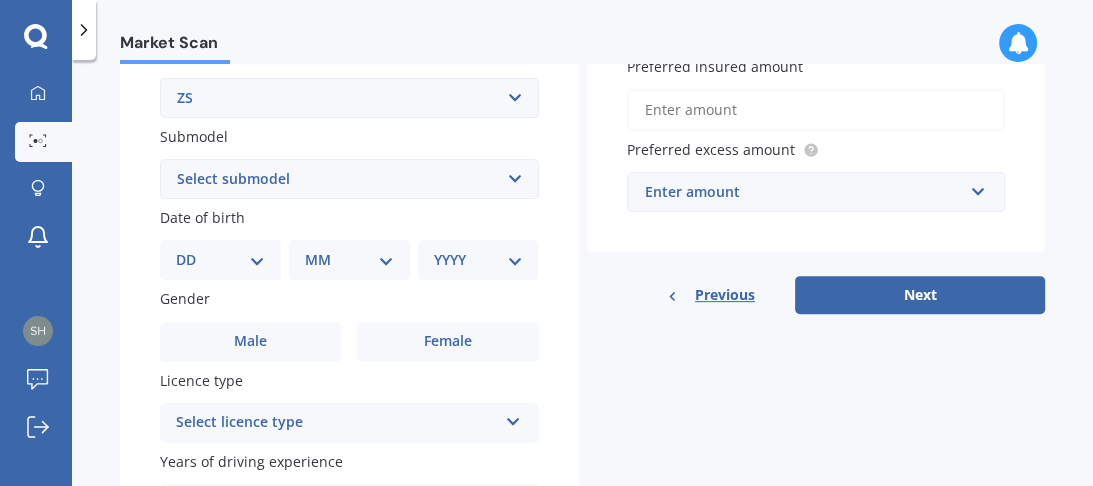 click on "DD 01 02 03 04 05 06 07 08 09 10 11 12 13 14 15 16 17 18 19 20 21 22 23 24 25 26 27 28 29 30 31" at bounding box center (220, 260) 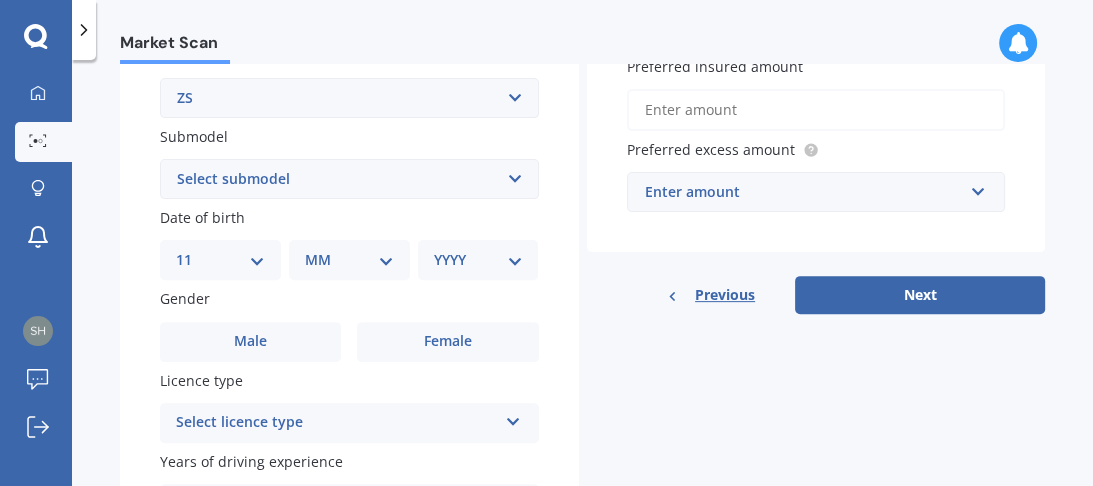 click on "DD 01 02 03 04 05 06 07 08 09 10 11 12 13 14 15 16 17 18 19 20 21 22 23 24 25 26 27 28 29 30 31" at bounding box center [220, 260] 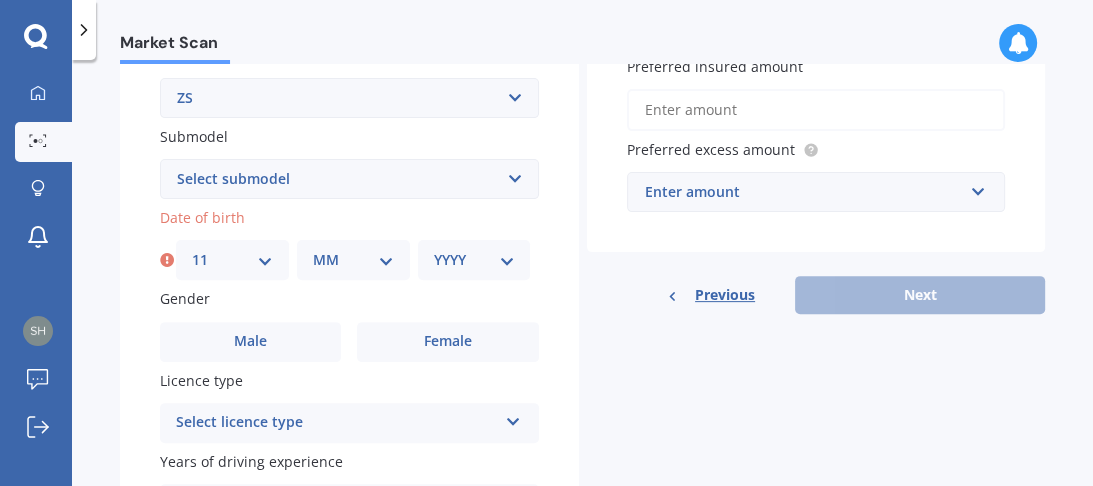 click on "MM 01 02 03 04 05 06 07 08 09 10 11 12" at bounding box center (353, 260) 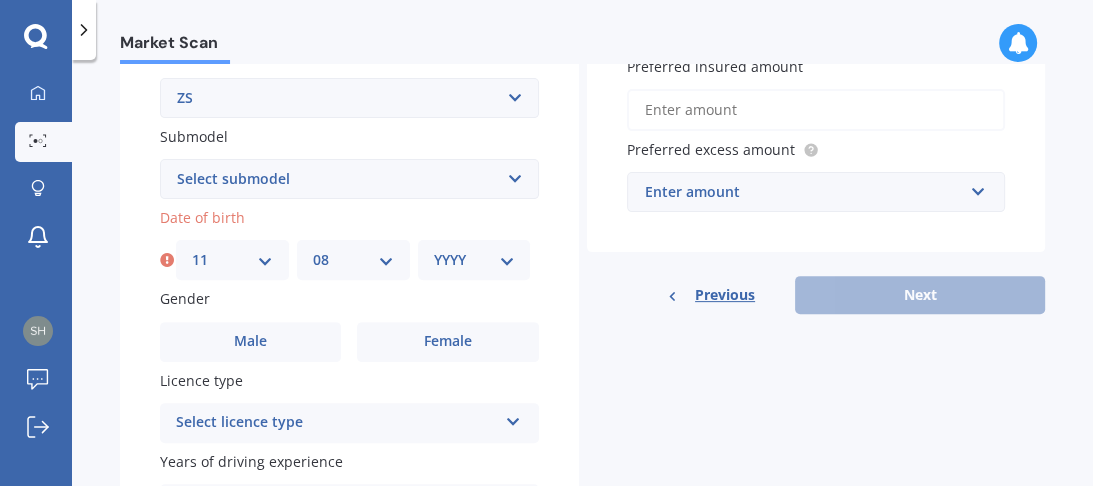 click on "MM 01 02 03 04 05 06 07 08 09 10 11 12" at bounding box center (353, 260) 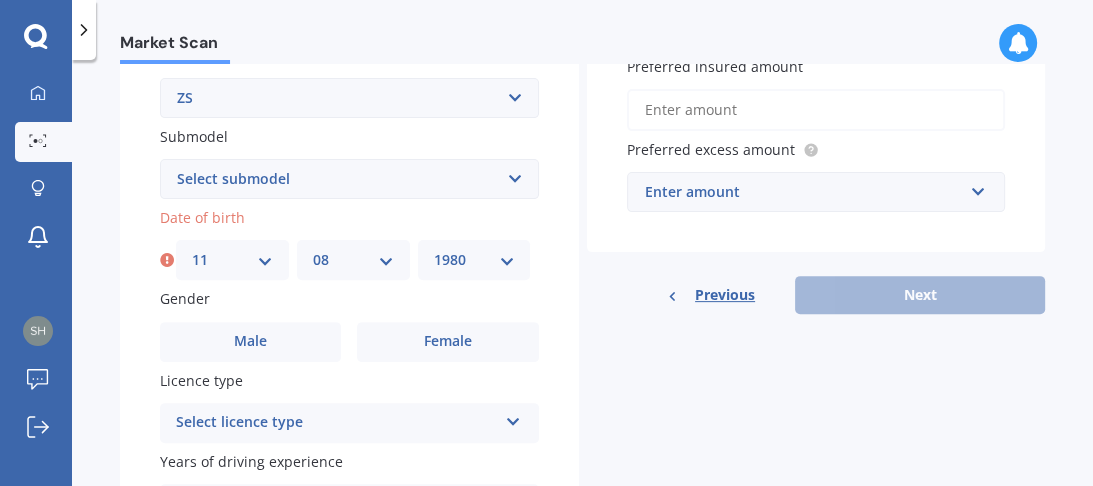 click on "YYYY 2025 2024 2023 2022 2021 2020 2019 2018 2017 2016 2015 2014 2013 2012 2011 2010 2009 2008 2007 2006 2005 2004 2003 2002 2001 2000 1999 1998 1997 1996 1995 1994 1993 1992 1991 1990 1989 1988 1987 1986 1985 1984 1983 1982 1981 1980 1979 1978 1977 1976 1975 1974 1973 1972 1971 1970 1969 1968 1967 1966 1965 1964 1963 1962 1961 1960 1959 1958 1957 1956 1955 1954 1953 1952 1951 1950 1949 1948 1947 1946 1945 1944 1943 1942 1941 1940 1939 1938 1937 1936 1935 1934 1933 1932 1931 1930 1929 1928 1927 1926" at bounding box center (474, 260) 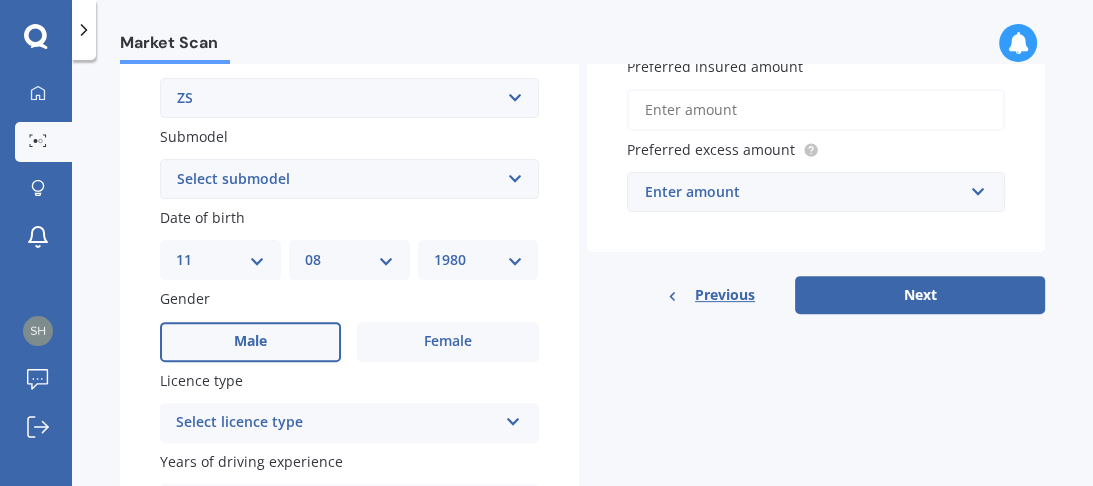 click on "Male" at bounding box center [250, 341] 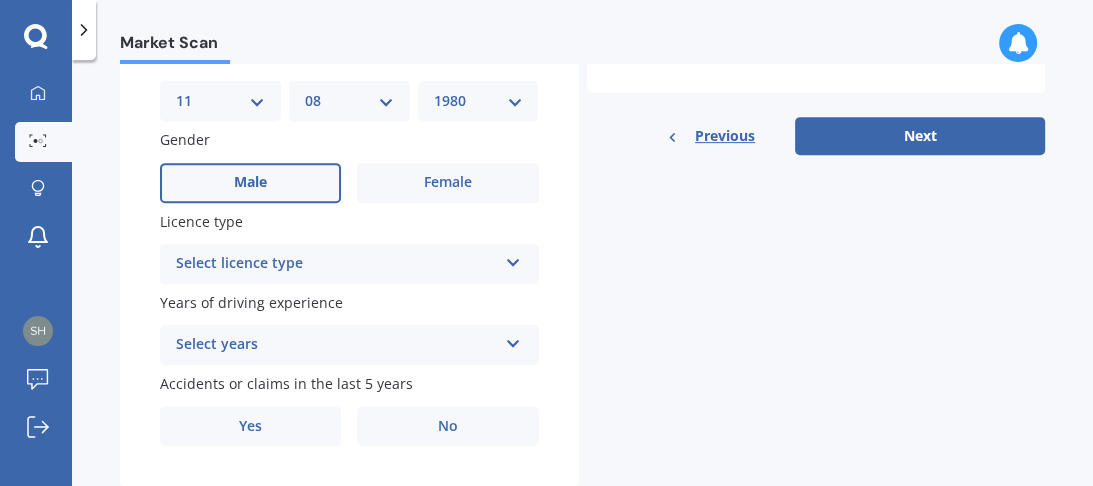 scroll, scrollTop: 640, scrollLeft: 0, axis: vertical 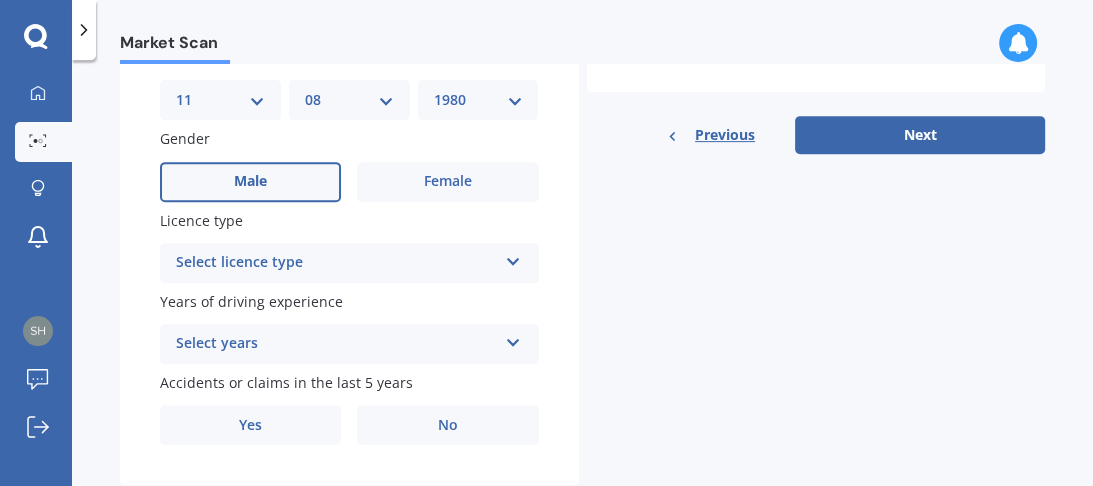 click on "Select licence type" at bounding box center (336, 263) 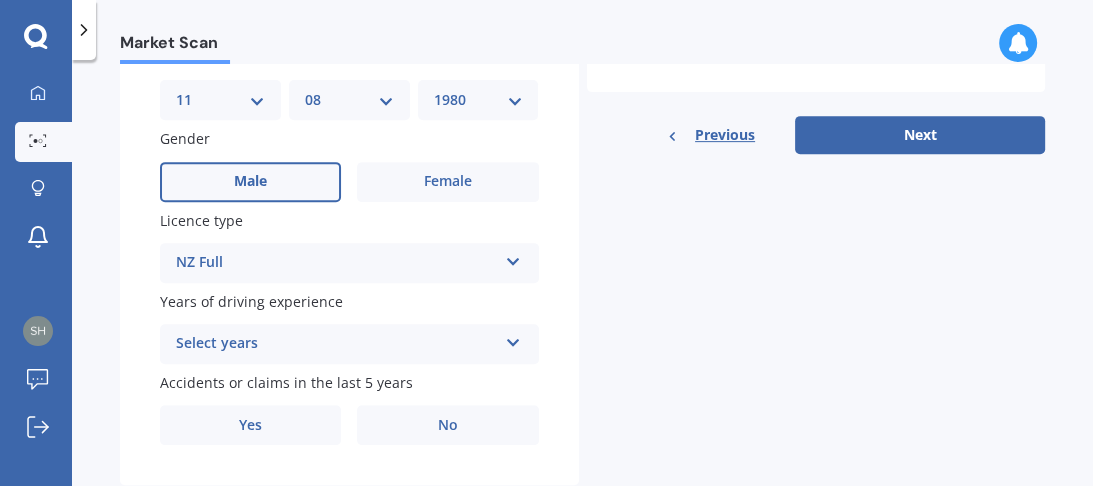 click on "Plate number Search I don’t have a number plate Year 2021 Make Select make AC ALFA ROMEO ASTON MARTIN AUDI AUSTIN BEDFORD Bentley BMW BYD CADILLAC CAN-AM CHERY CHEVROLET CHRYSLER Citroen CRUISEAIR CUPRA DAEWOO DAIHATSU DAIMLER DAMON DIAHATSU DODGE EXOCET FACTORY FIVE FERRARI FIAT Fiord FLEETWOOD FORD FOTON FRASER GEELY GENESIS GEORGIE BOY GMC GREAT WALL GWM HAVAL HILLMAN HINO HOLDEN HOLIDAY RAMBLER HONDA HUMMER HYUNDAI INFINITI ISUZU IVECO JAC JAECOO JAGUAR JEEP KGM KIA LADA LAMBORGHINI LANCIA LANDROVER LDV LEAPMOTOR LEXUS LINCOLN LOTUS LUNAR M.G M.G. MAHINDRA MASERATI MAZDA MCLAREN MERCEDES AMG Mercedes Benz MERCEDES-AMG MERCURY MINI Mitsubishi MORGAN MORRIS NEWMAR Nissan OMODA OPEL OXFORD PEUGEOT Plymouth Polestar PONTIAC PORSCHE PROTON RAM Range Rover Rayne RENAULT ROLLS ROYCE ROVER SAAB SATURN SEAT SHELBY SKODA SMART SSANGYONG SUBARU SUZUKI TATA TESLA TIFFIN Toyota TRIUMPH TVR Vauxhall VOLKSWAGEN VOLVO WESTFIELD WINNEBAGO ZX Model Select model 3 6 GS HS Metro MG3 MG4 MGF Midget Montego TD 2000 TF 120 ZR" at bounding box center (349, 21) 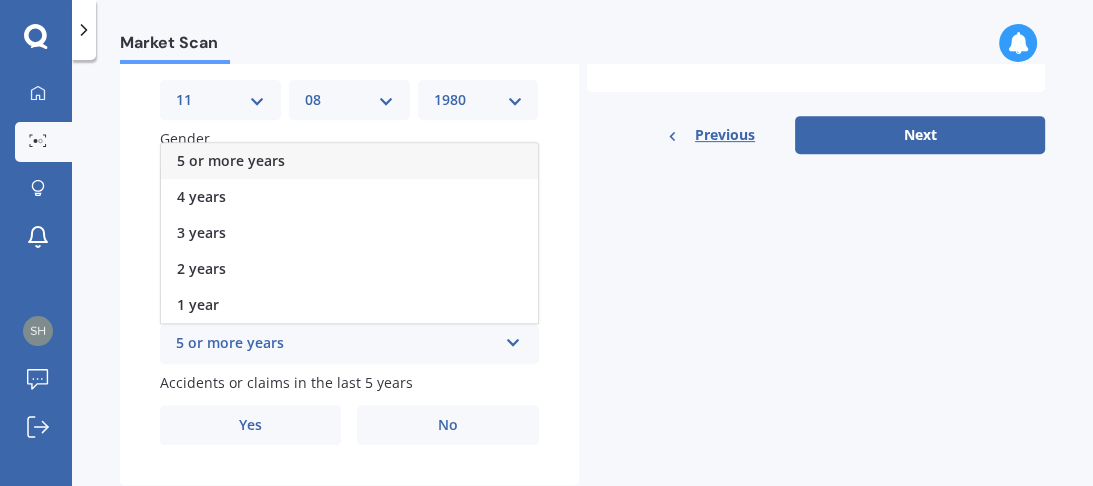 click on "5 or more years" at bounding box center (231, 160) 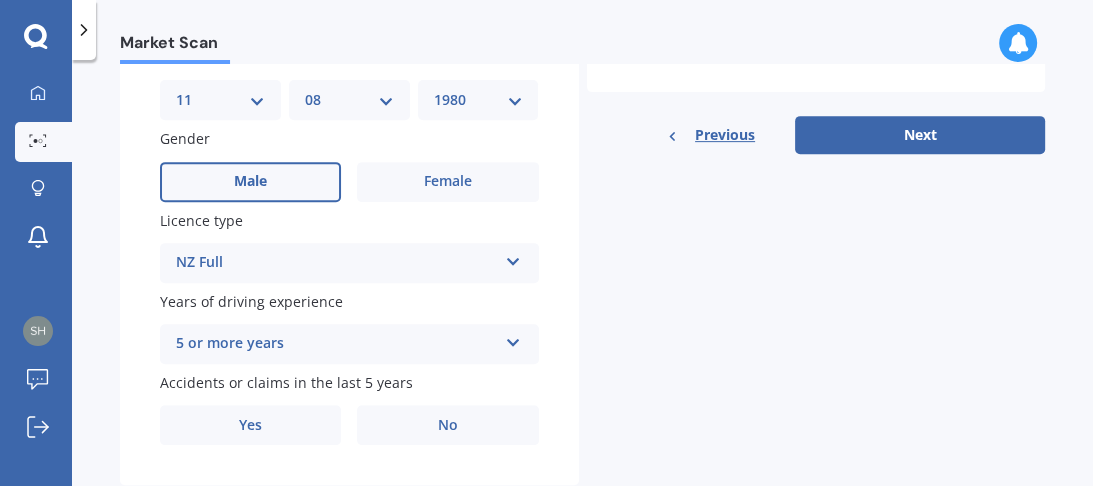 click on "5 or more years" at bounding box center (336, 344) 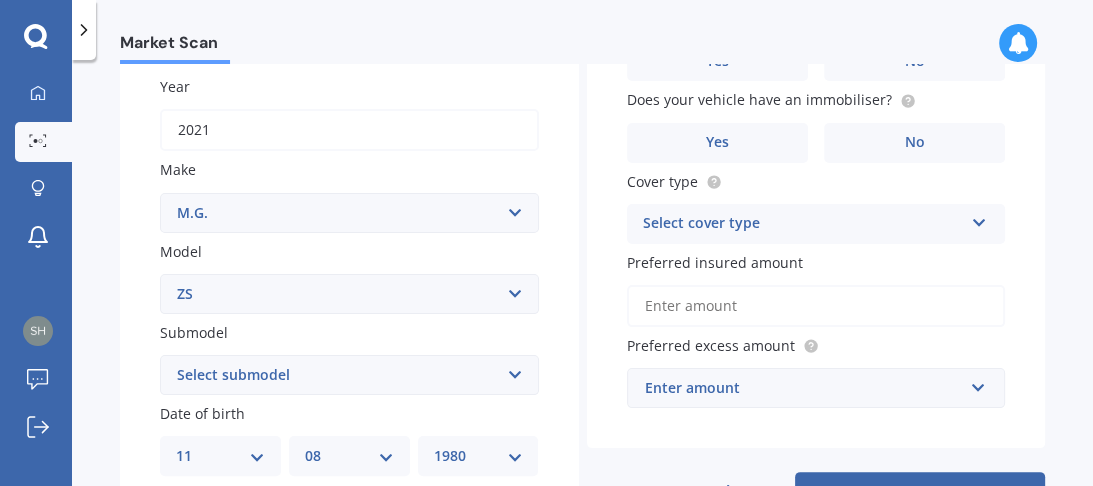 scroll, scrollTop: 560, scrollLeft: 0, axis: vertical 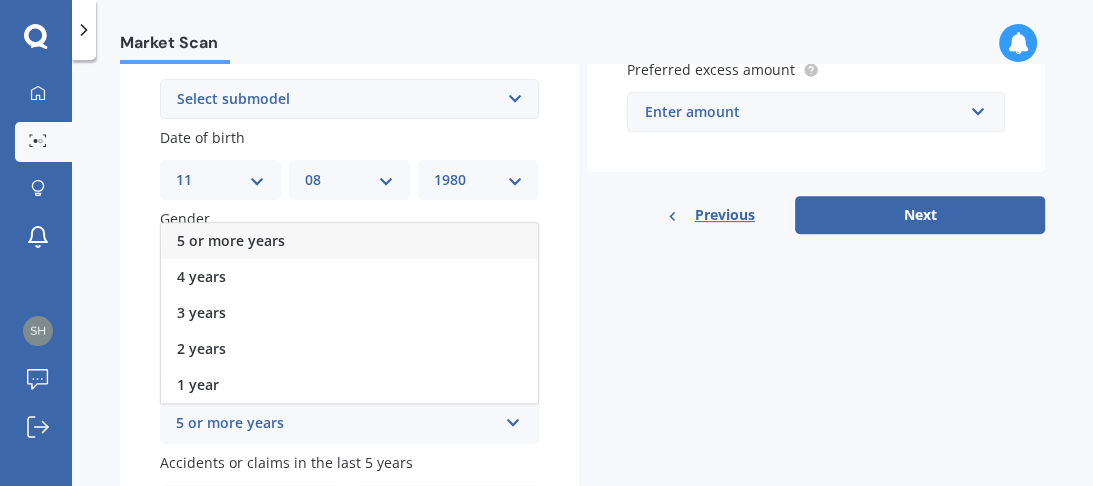 click on "Plate number Search I don’t have a number plate Year 2021 Make Select make AC ALFA ROMEO ASTON MARTIN AUDI AUSTIN BEDFORD Bentley BMW BYD CADILLAC CAN-AM CHERY CHEVROLET CHRYSLER Citroen CRUISEAIR CUPRA DAEWOO DAIHATSU DAIMLER DAMON DIAHATSU DODGE EXOCET FACTORY FIVE FERRARI FIAT Fiord FLEETWOOD FORD FOTON FRASER GEELY GENESIS GEORGIE BOY GMC GREAT WALL GWM HAVAL HILLMAN HINO HOLDEN HOLIDAY RAMBLER HONDA HUMMER HYUNDAI INFINITI ISUZU IVECO JAC JAECOO JAGUAR JEEP KGM KIA LADA LAMBORGHINI LANCIA LANDROVER LDV LEAPMOTOR LEXUS LINCOLN LOTUS LUNAR M.G M.G. MAHINDRA MASERATI MAZDA MCLAREN MERCEDES AMG Mercedes Benz MERCEDES-AMG MERCURY MINI Mitsubishi MORGAN MORRIS NEWMAR Nissan OMODA OPEL OXFORD PEUGEOT Plymouth Polestar PONTIAC PORSCHE PROTON RAM Range Rover Rayne RENAULT ROLLS ROYCE ROVER SAAB SATURN SEAT SHELBY SKODA SMART SSANGYONG SUBARU SUZUKI TATA TESLA TIFFIN Toyota TRIUMPH TVR Vauxhall VOLKSWAGEN VOLVO WESTFIELD WINNEBAGO ZX Model Select model 3 6 GS HS Metro MG3 MG4 MGF Midget Montego TD 2000 TF 120 ZR" at bounding box center [349, 101] 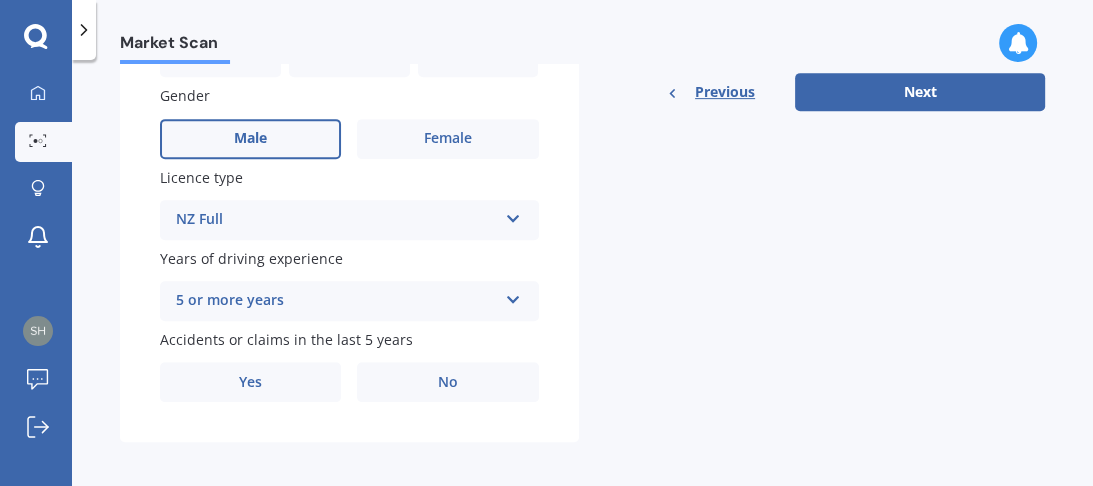 scroll, scrollTop: 692, scrollLeft: 0, axis: vertical 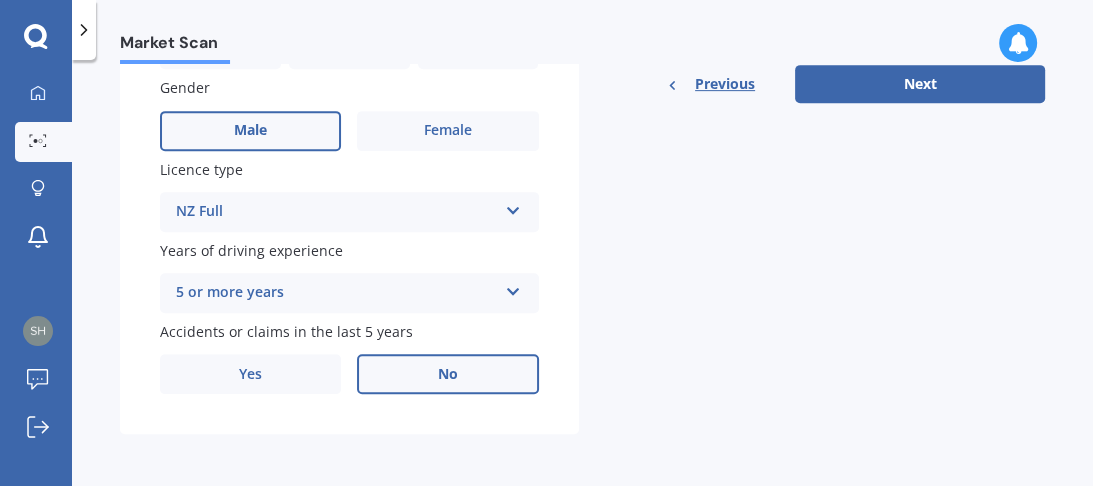 click on "No" at bounding box center (447, 374) 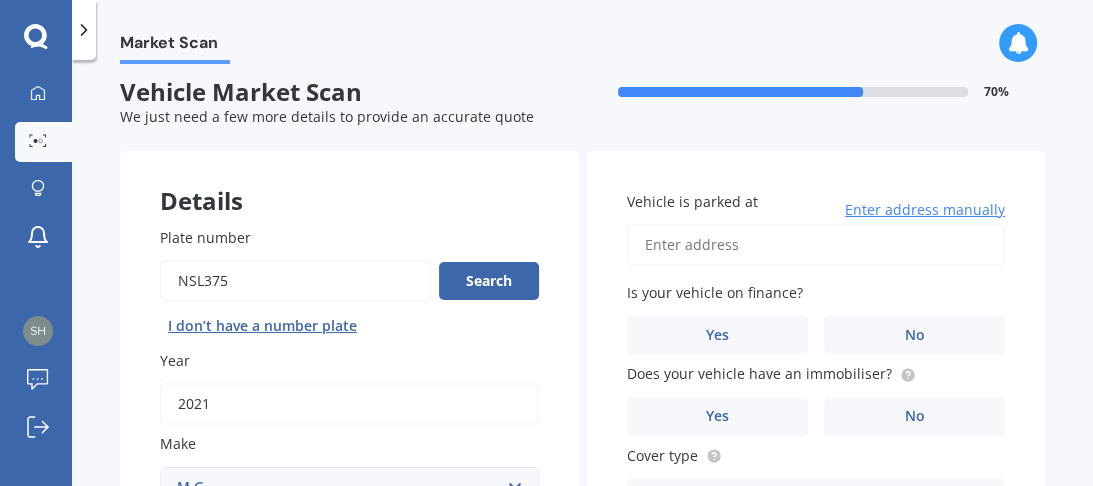 scroll, scrollTop: 0, scrollLeft: 0, axis: both 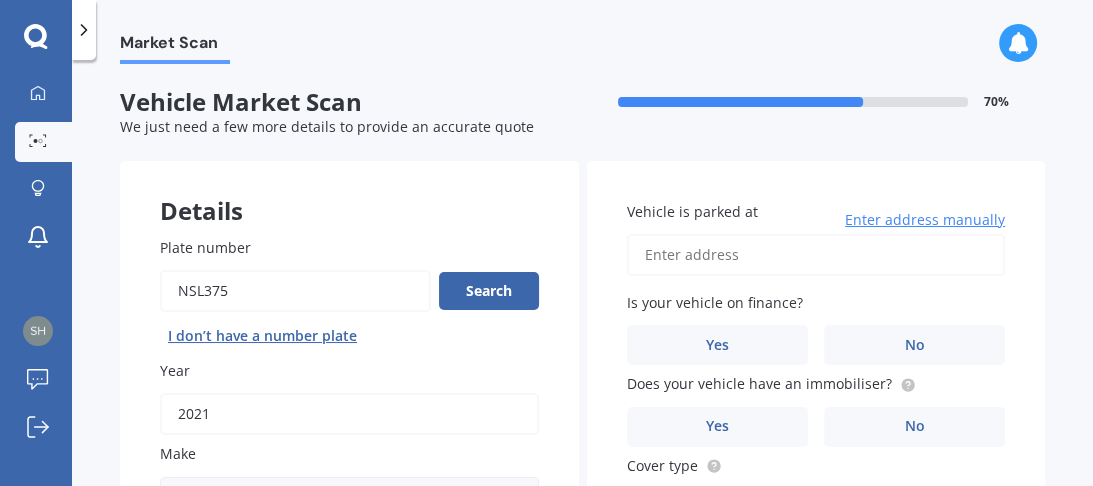 click on "Vehicle is parked at" at bounding box center (816, 255) 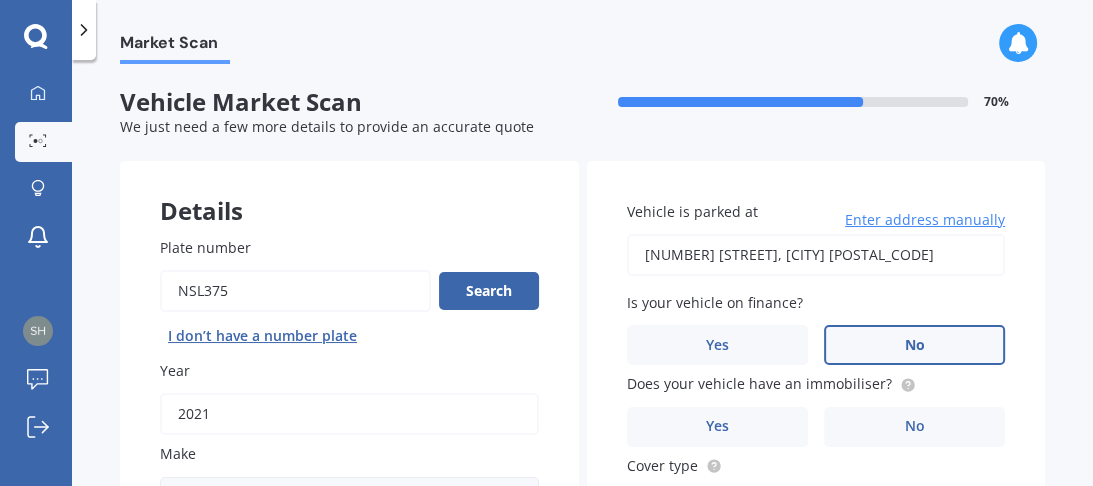 click on "No" at bounding box center [914, 345] 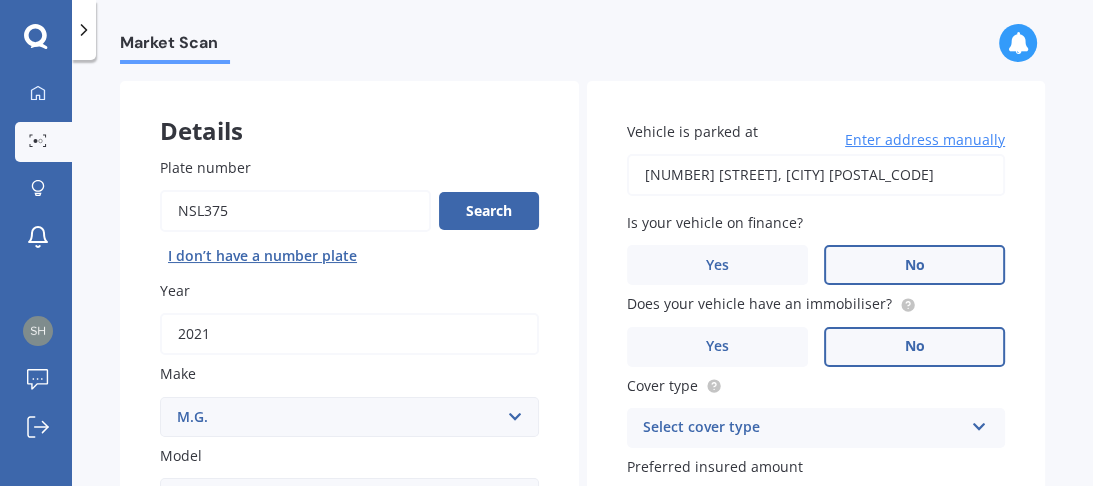 click on "No" at bounding box center [914, 347] 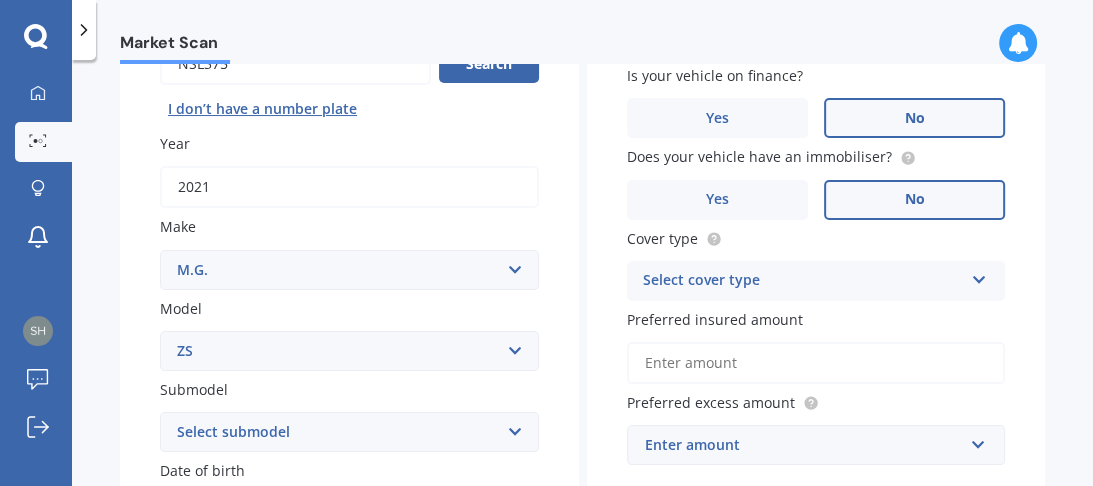 scroll, scrollTop: 240, scrollLeft: 0, axis: vertical 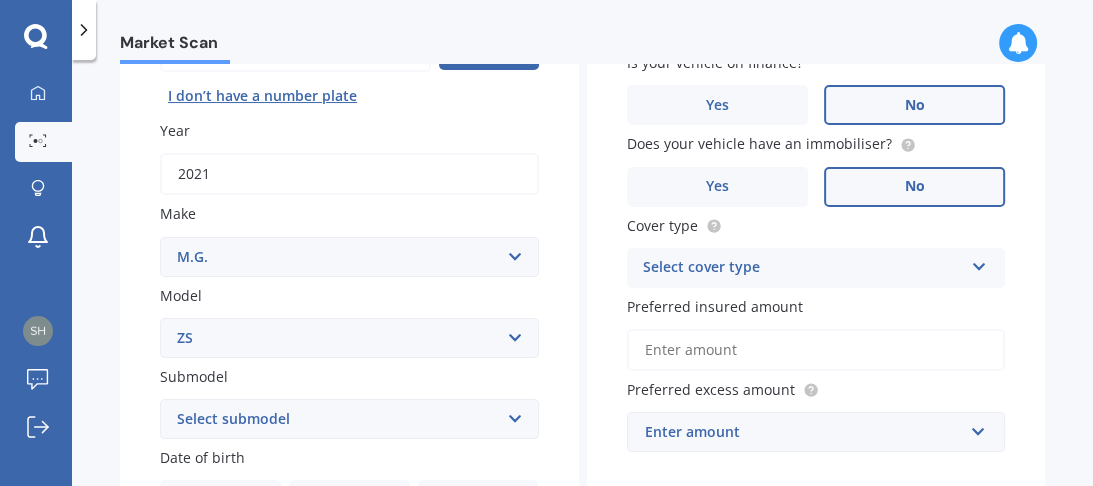 click at bounding box center (979, 263) 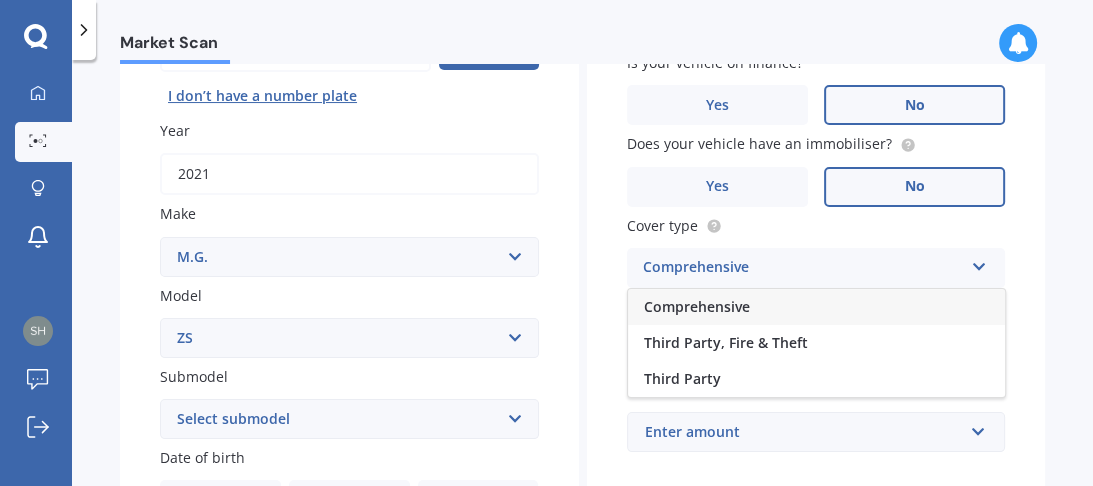click on "Comprehensive" at bounding box center [816, 307] 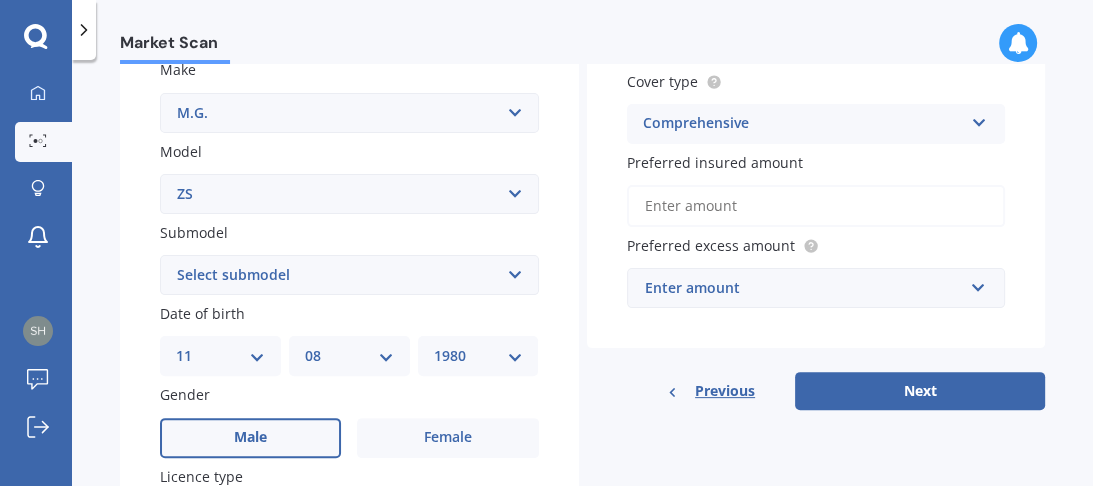 scroll, scrollTop: 400, scrollLeft: 0, axis: vertical 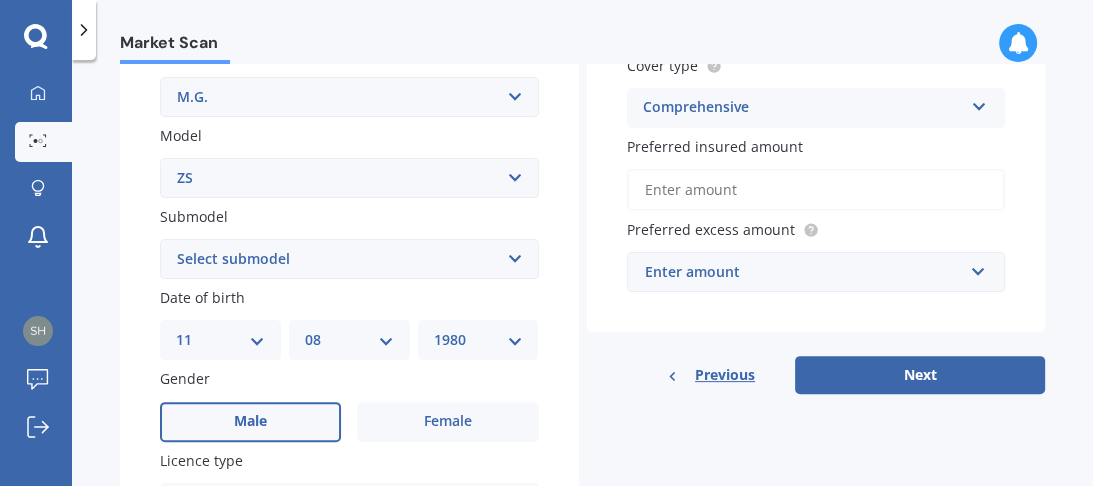 click on "Preferred insured amount" at bounding box center (816, 190) 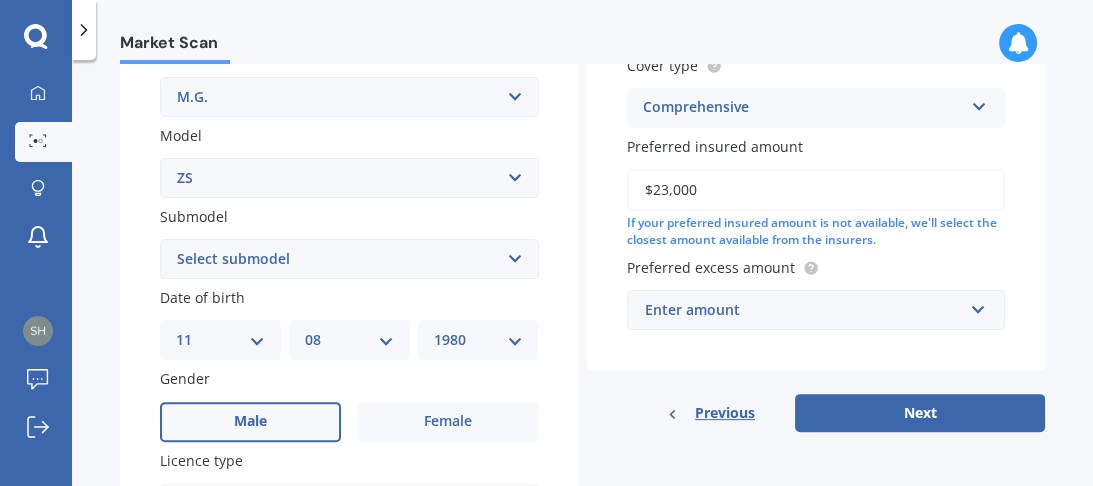 type on "$23,000" 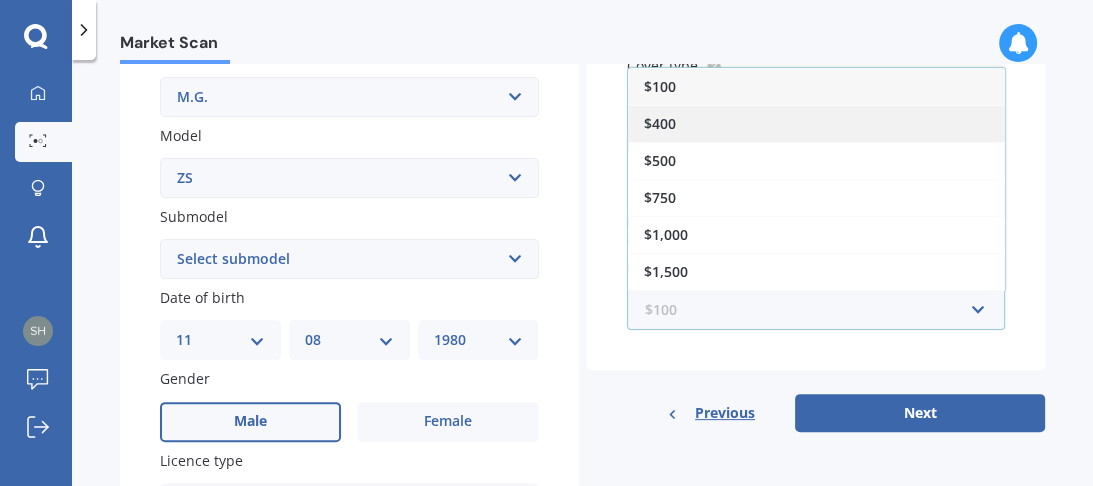 scroll, scrollTop: 240, scrollLeft: 0, axis: vertical 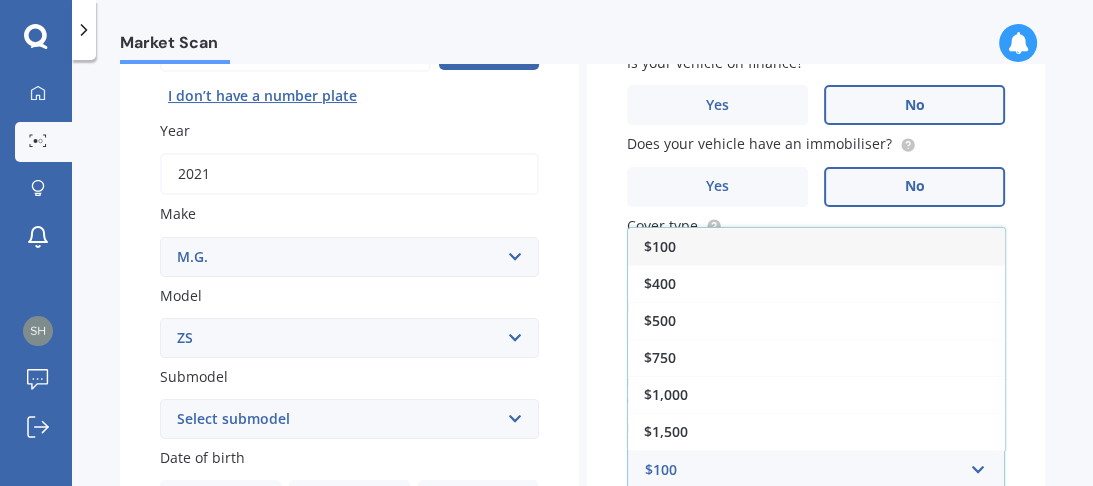 click on "$100" at bounding box center [816, 246] 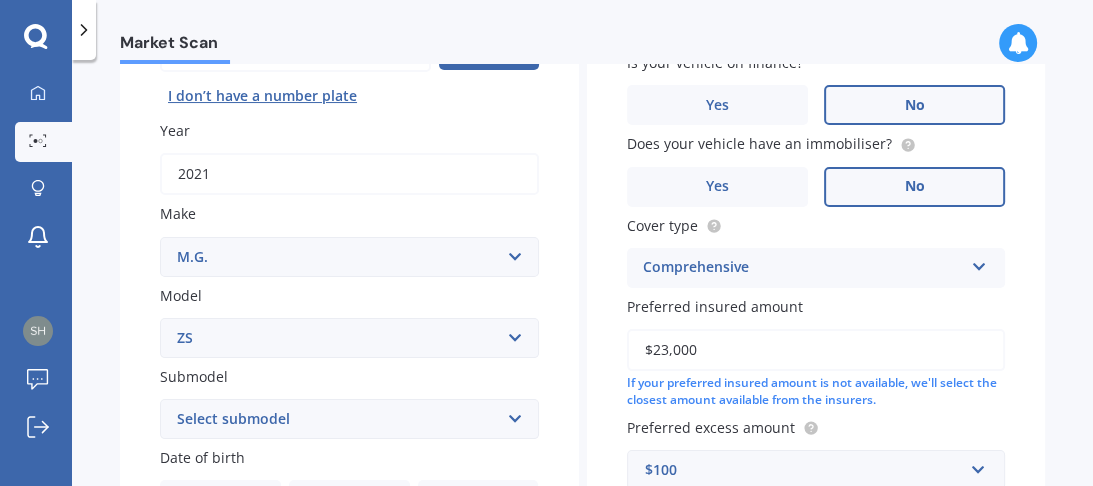 scroll, scrollTop: 3, scrollLeft: 0, axis: vertical 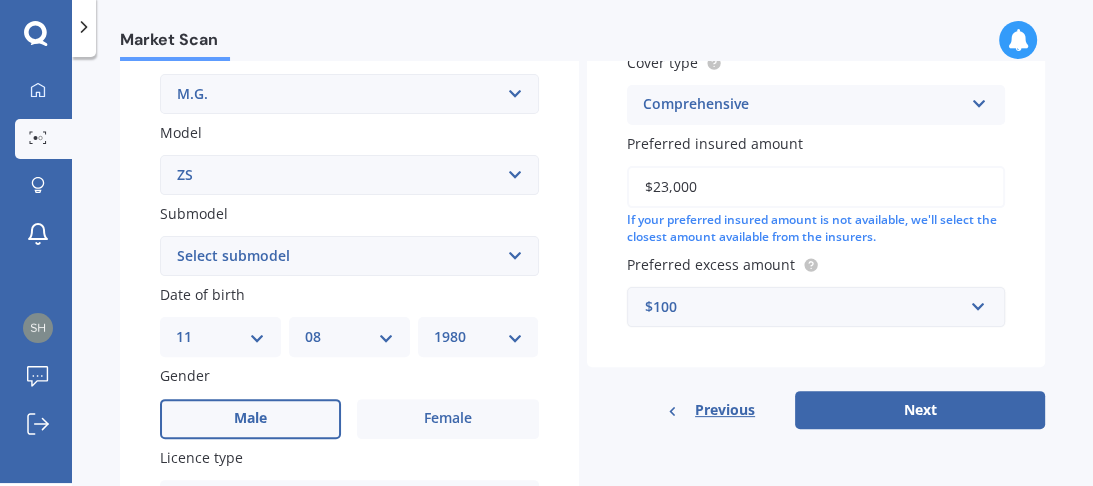 click on "$100" at bounding box center (804, 307) 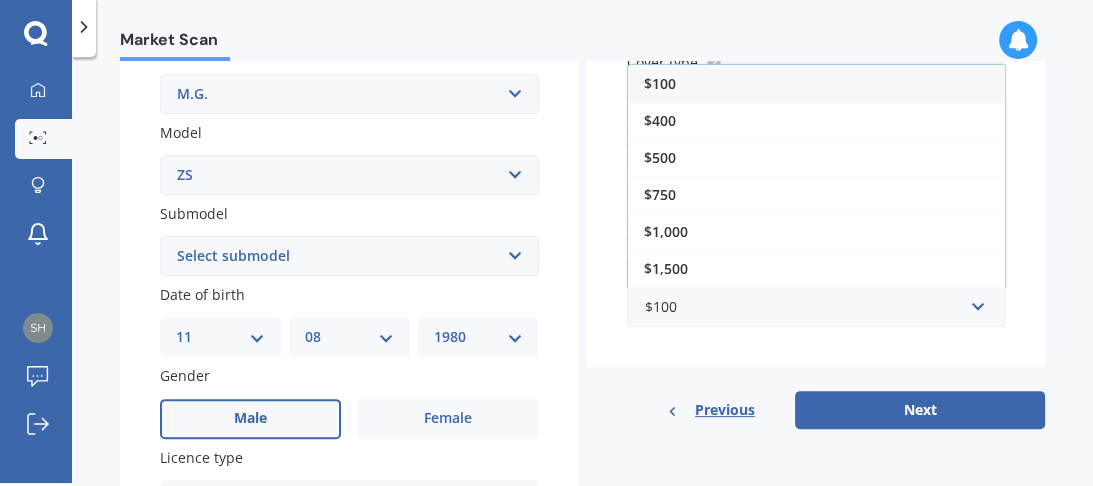 drag, startPoint x: 676, startPoint y: 152, endPoint x: 668, endPoint y: 178, distance: 27.202942 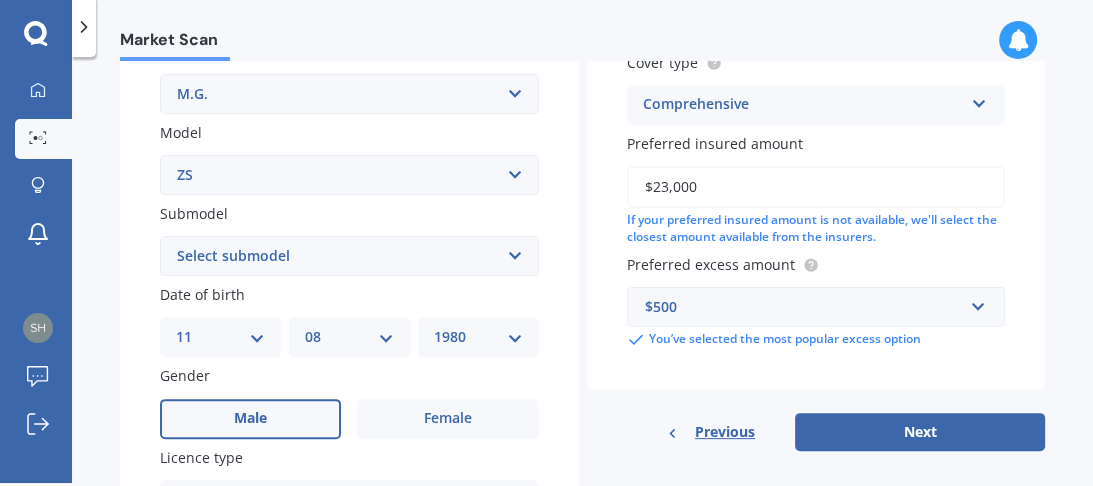 scroll, scrollTop: 480, scrollLeft: 0, axis: vertical 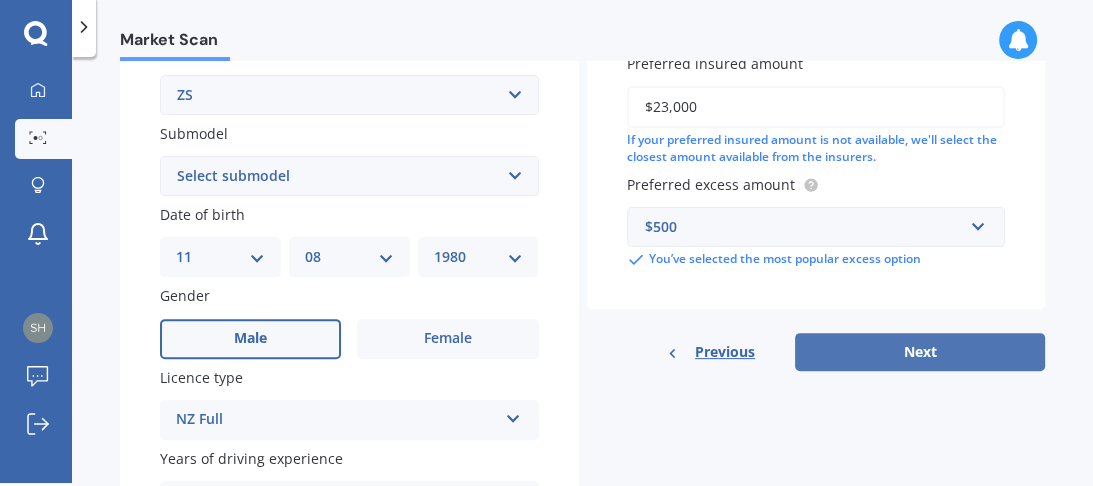 click on "Next" at bounding box center [920, 352] 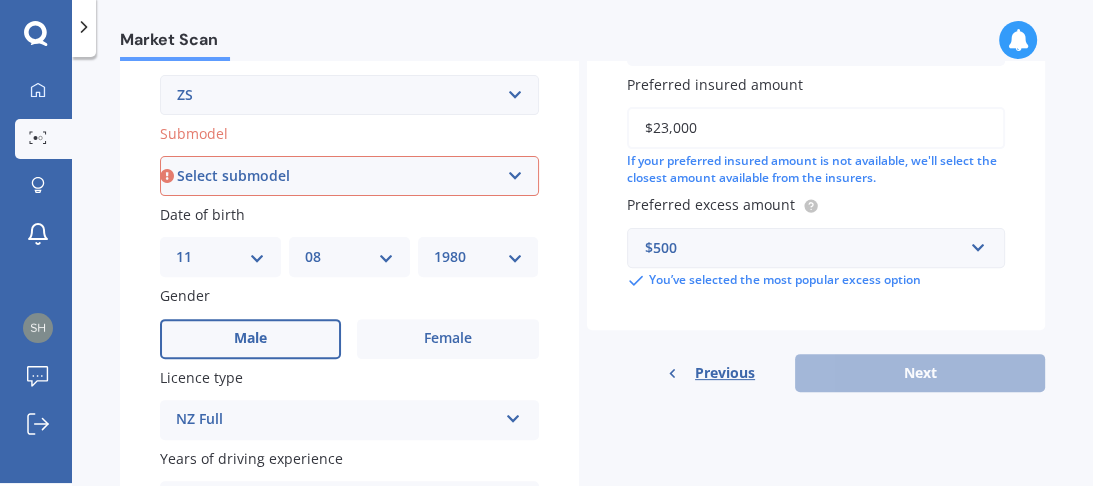 click on "Select submodel (All) Essence EV Excite 1.5 Excite 1.5/4AT Excite EV Long Range EV" at bounding box center [349, 176] 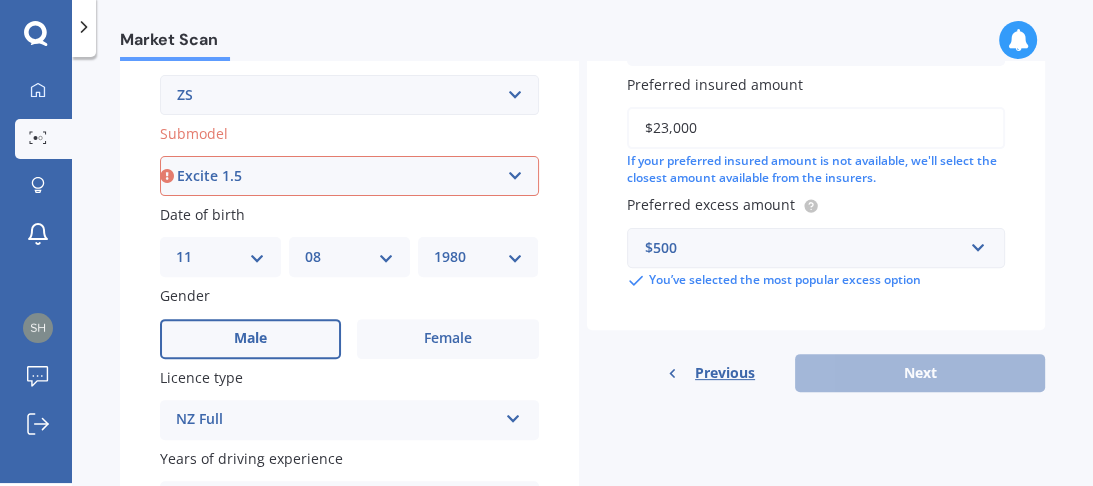 click on "Select submodel (All) Essence EV Excite 1.5 Excite 1.5/4AT Excite EV Long Range EV" at bounding box center [349, 176] 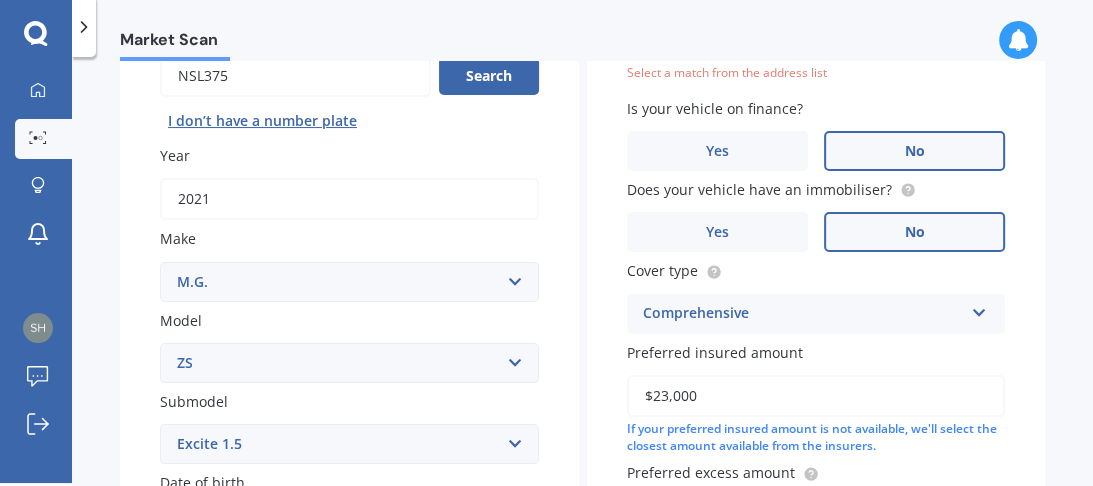scroll, scrollTop: 136, scrollLeft: 0, axis: vertical 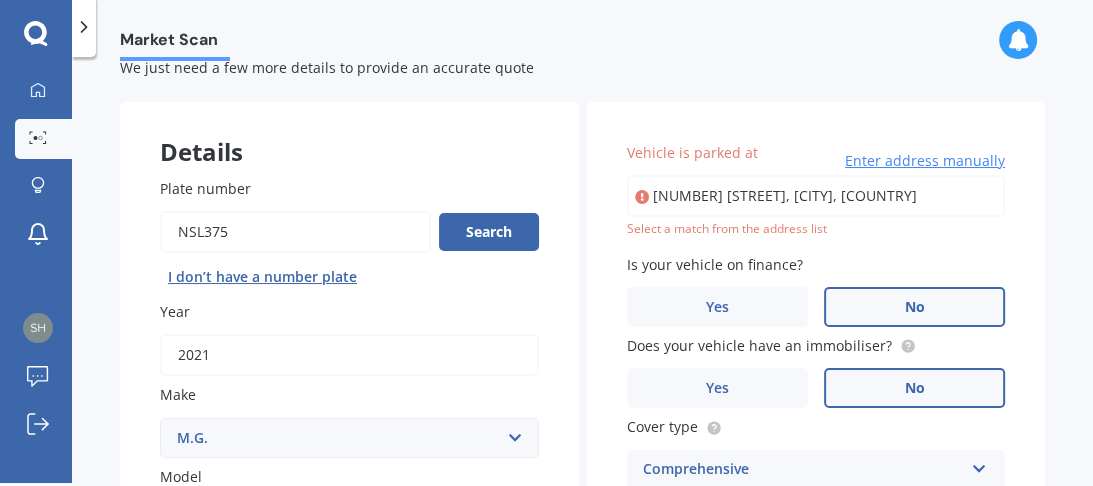 type on "[NUMBER] [STREET], [CITY] [POSTAL_CODE]" 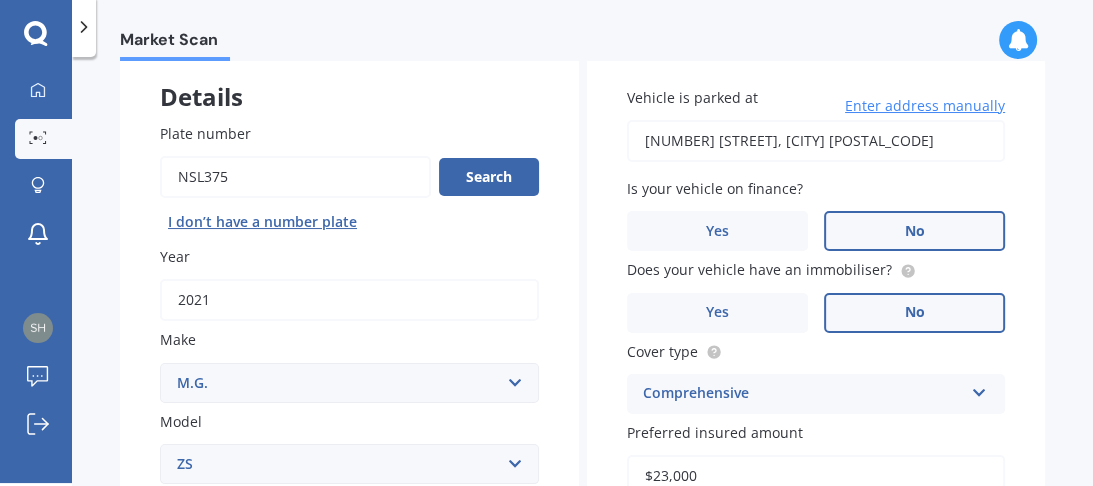 scroll, scrollTop: 456, scrollLeft: 0, axis: vertical 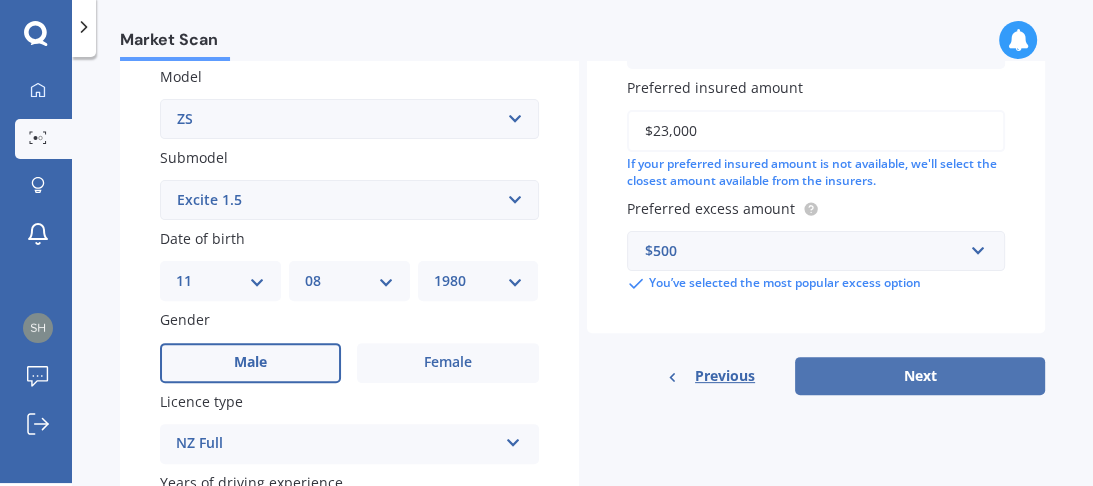 click on "Next" at bounding box center [920, 376] 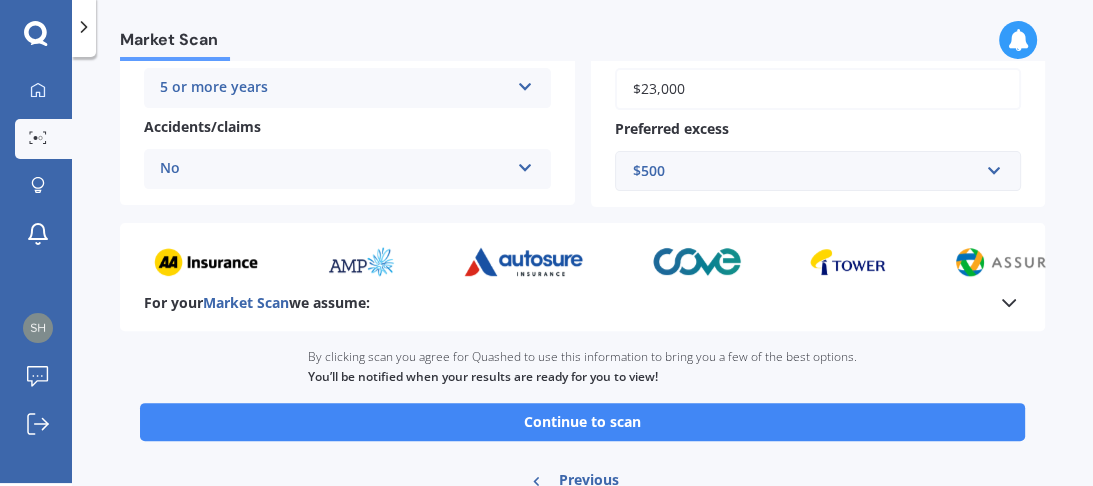 scroll, scrollTop: 546, scrollLeft: 0, axis: vertical 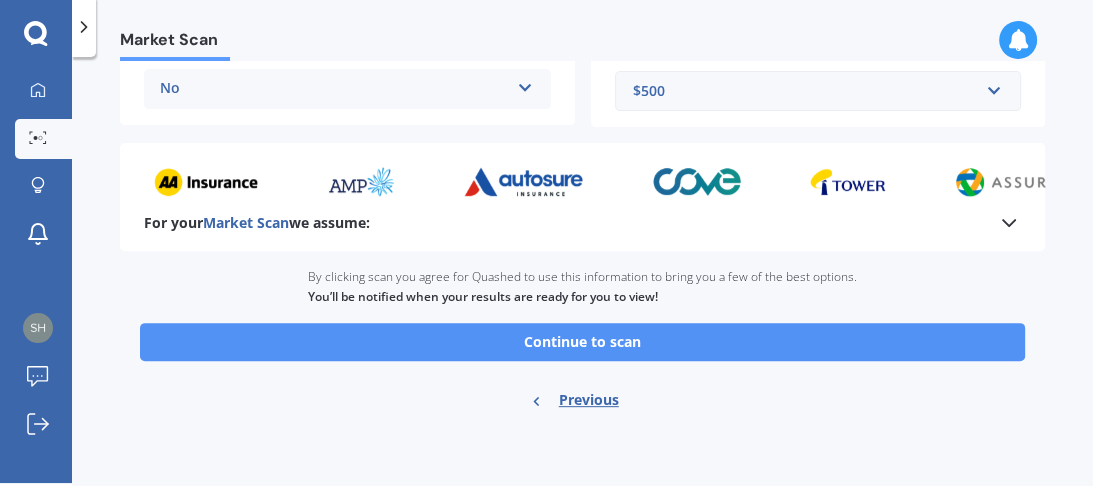 click on "Continue to scan" at bounding box center (582, 342) 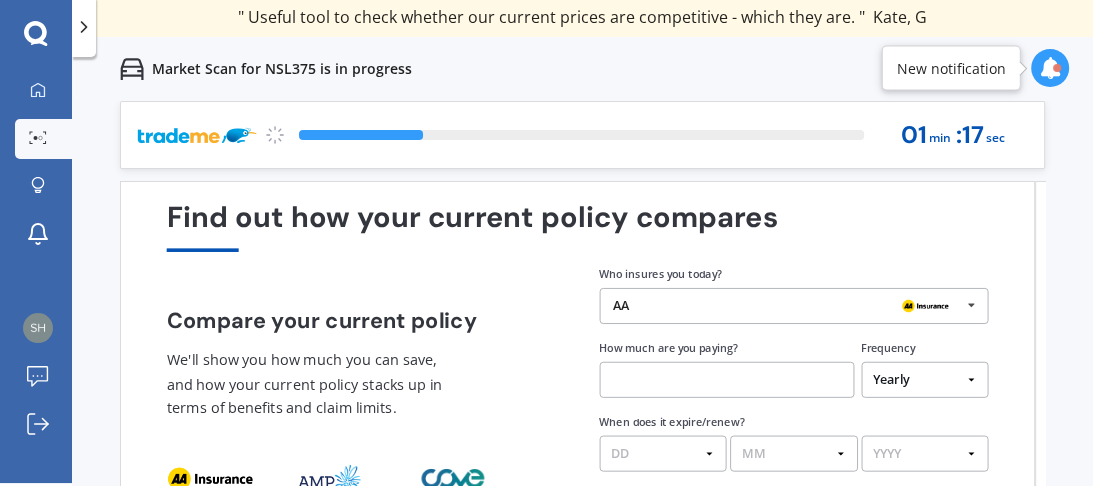scroll, scrollTop: 0, scrollLeft: 0, axis: both 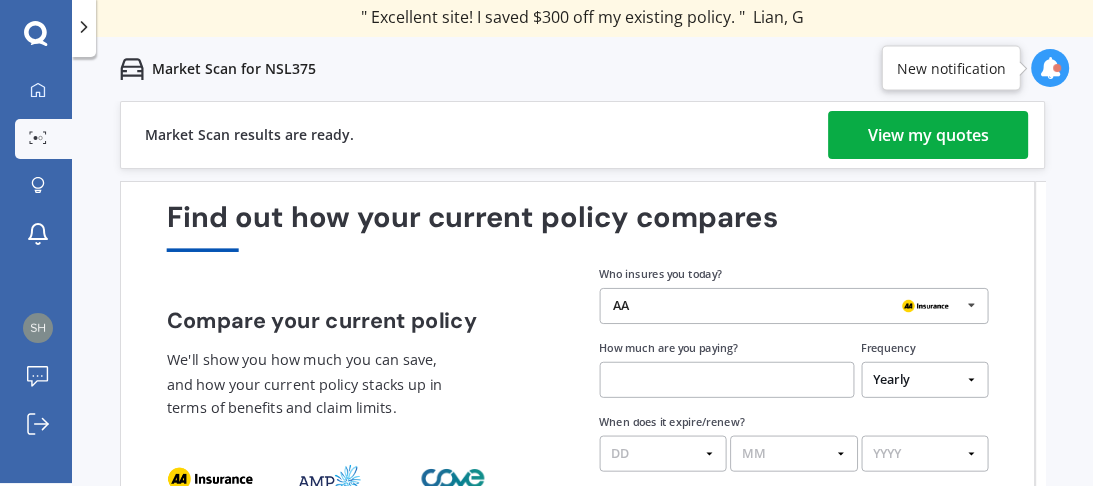 click on "View my quotes" at bounding box center (928, 135) 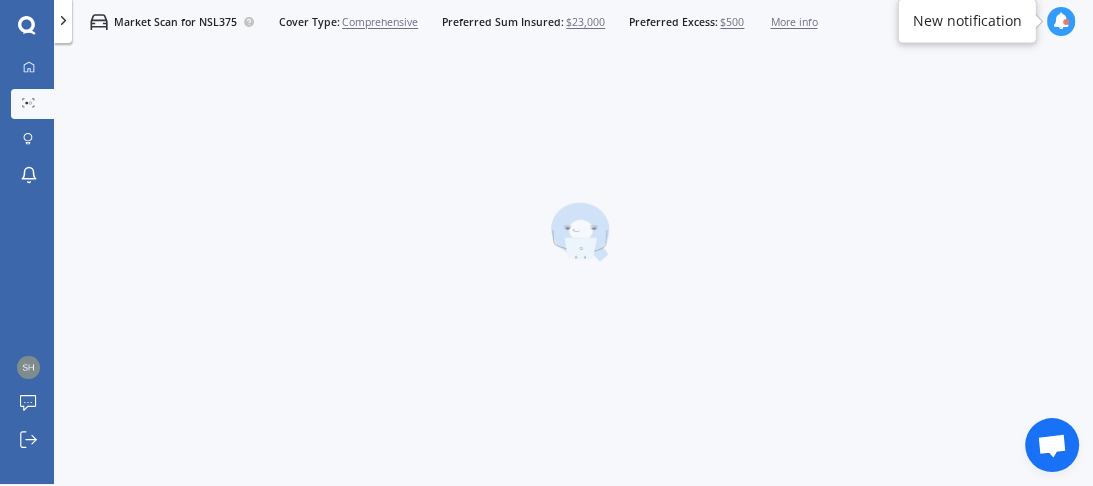 scroll, scrollTop: 3, scrollLeft: 0, axis: vertical 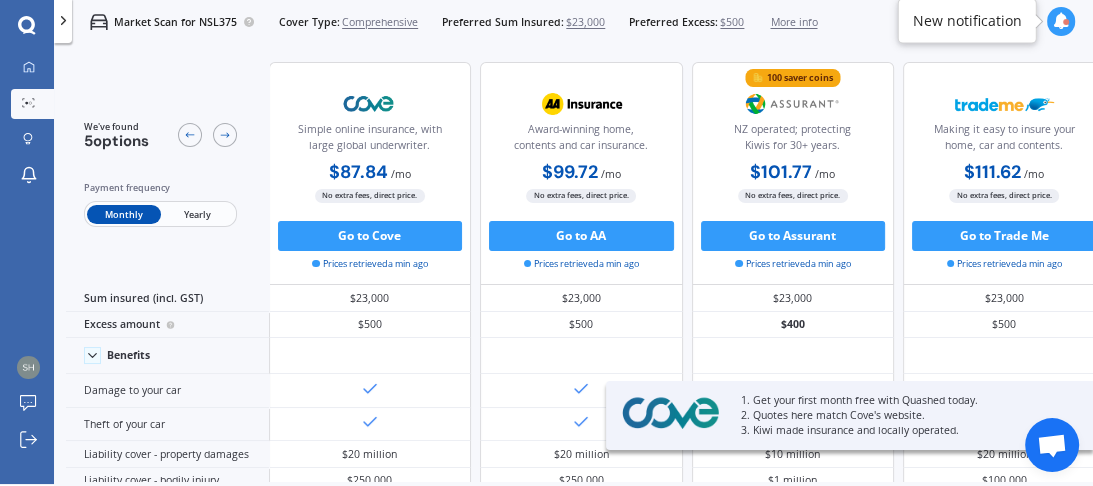click on "Yearly" at bounding box center (197, 215) 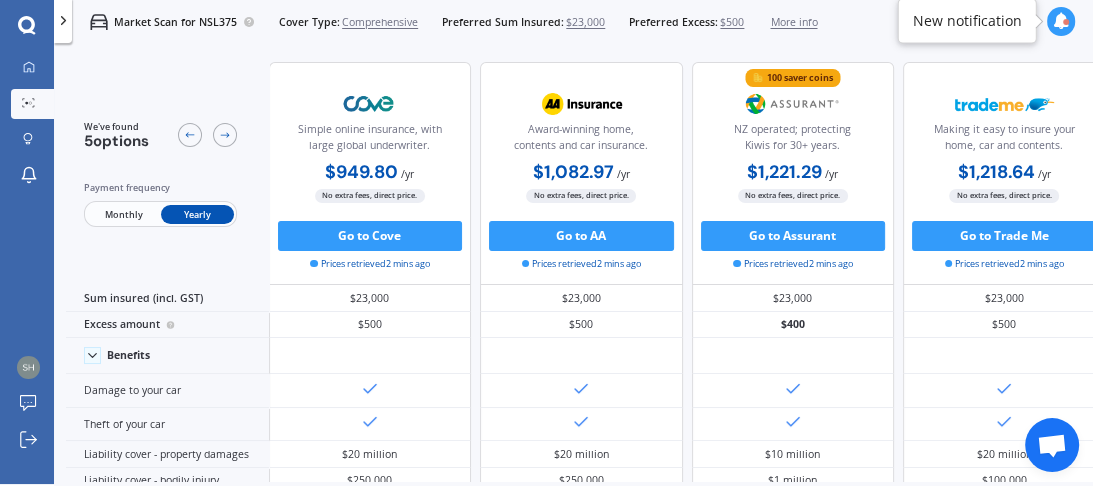 click on "$23,000" at bounding box center (585, 22) 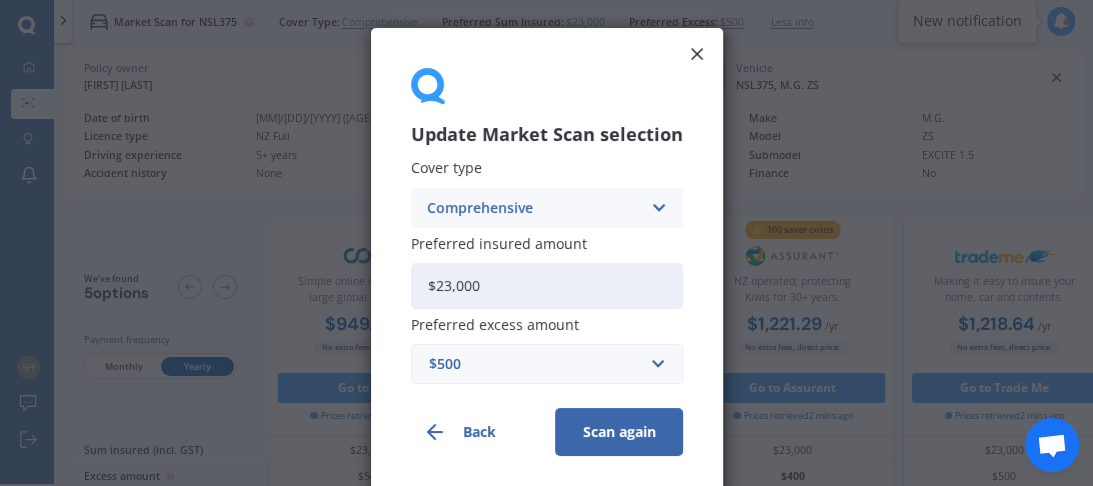click on "$23,000" at bounding box center [547, 286] 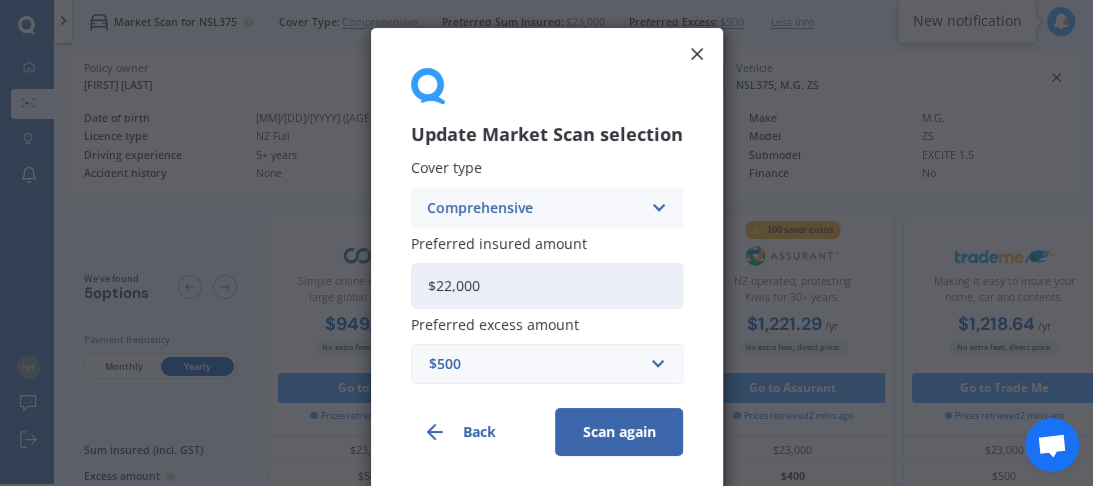 click on "$22,000" at bounding box center (547, 286) 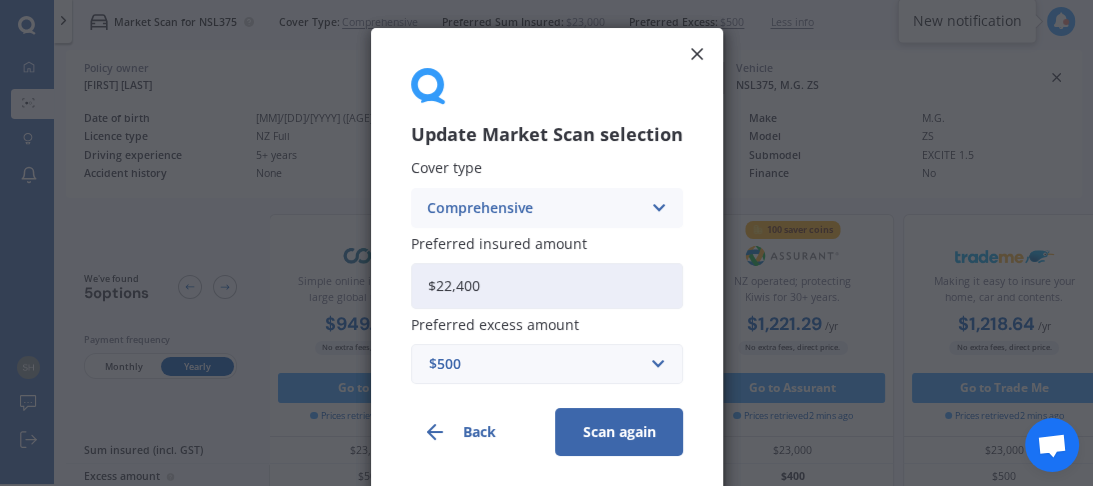 click on "$22,400" at bounding box center (547, 286) 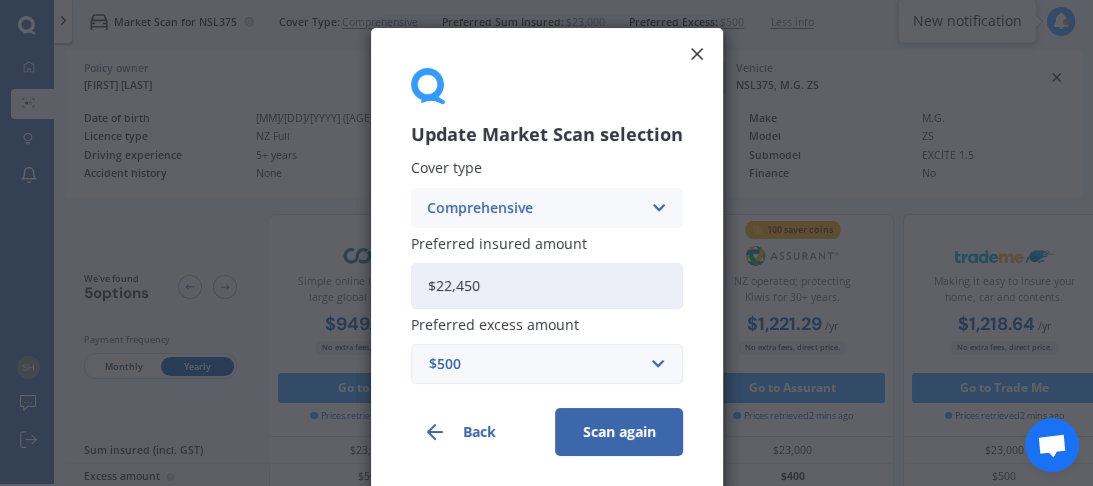 type on "$22,450" 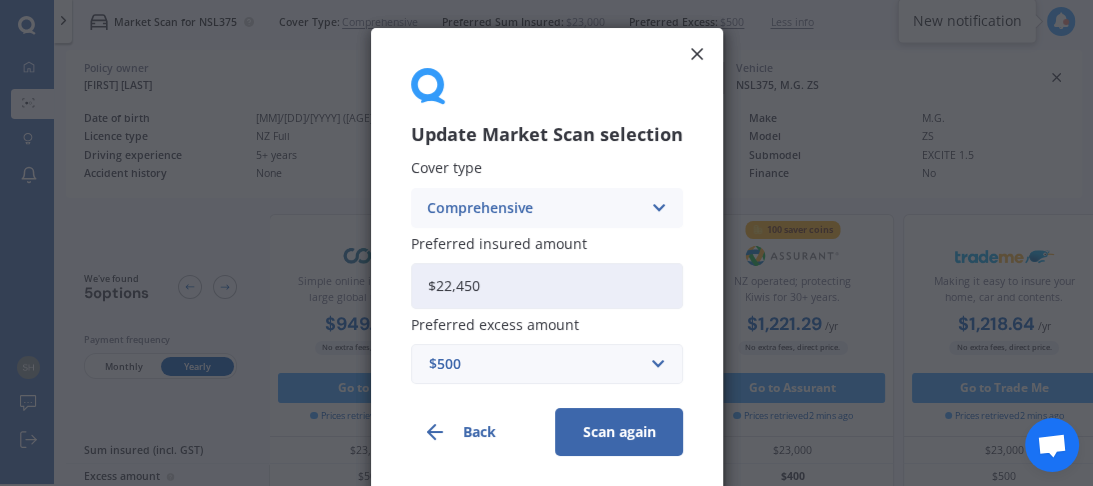 click on "Scan again" at bounding box center [619, 432] 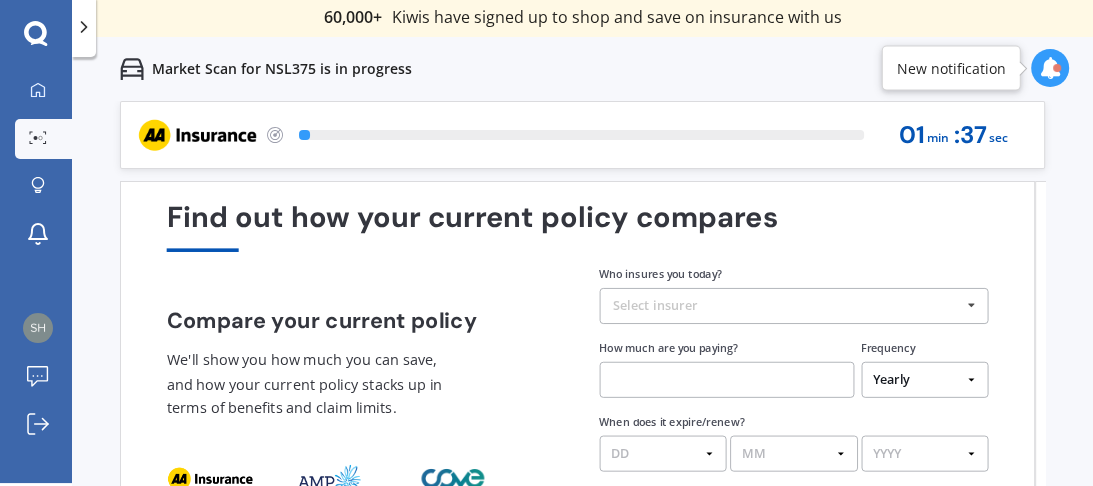 scroll, scrollTop: 3, scrollLeft: 0, axis: vertical 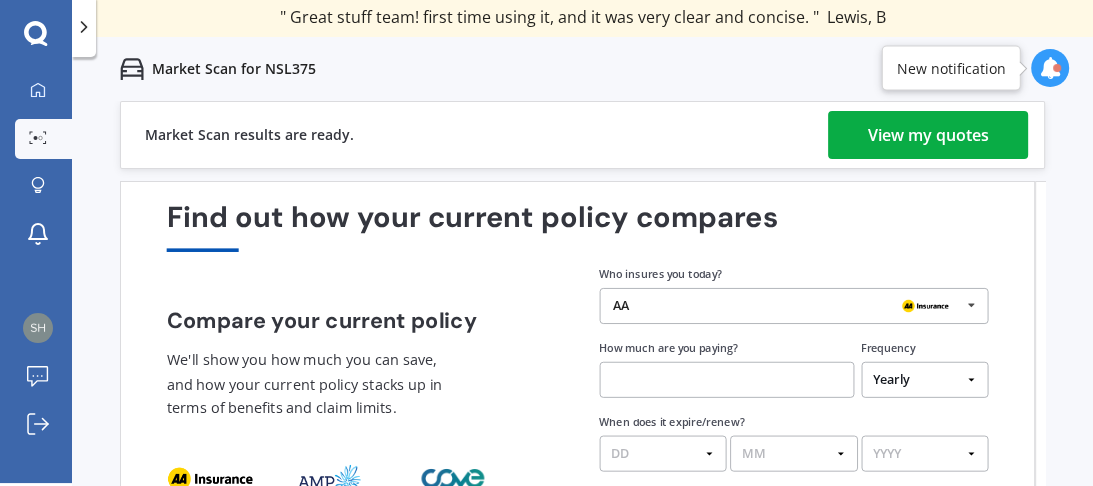 click on "View my quotes" at bounding box center [928, 135] 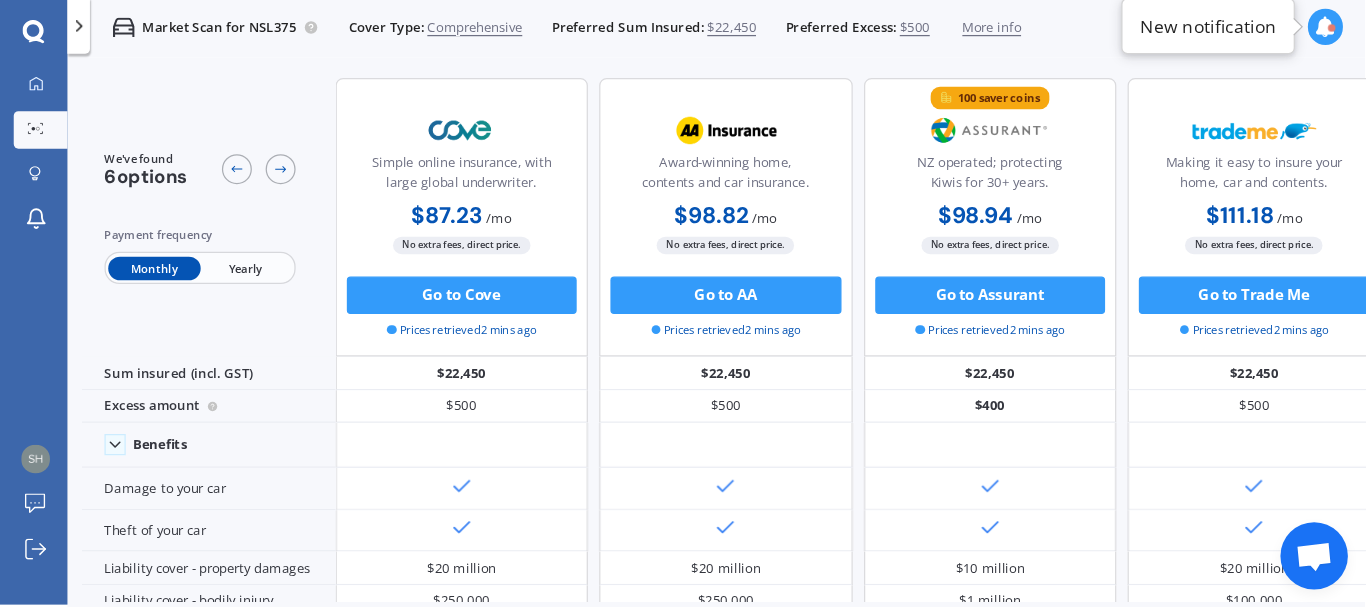 scroll, scrollTop: 3, scrollLeft: 0, axis: vertical 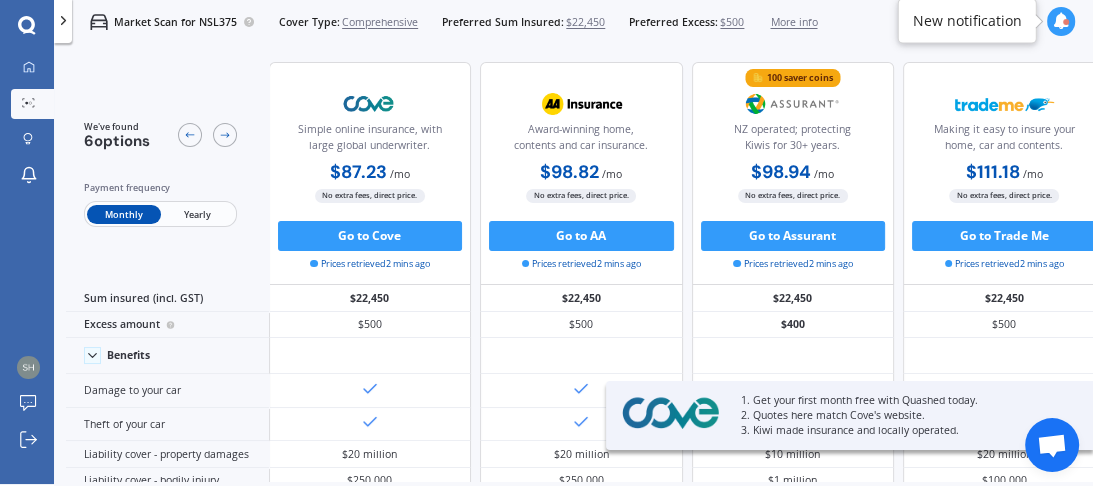 click on "Yearly" at bounding box center [197, 215] 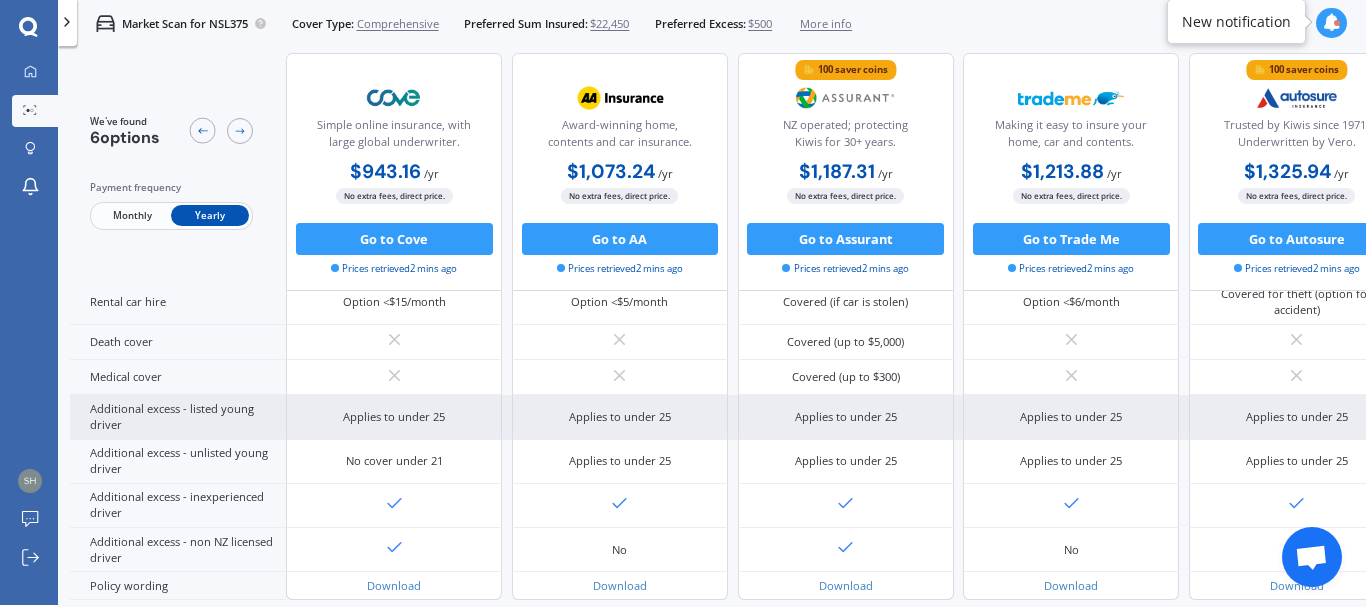 scroll, scrollTop: 977, scrollLeft: 0, axis: vertical 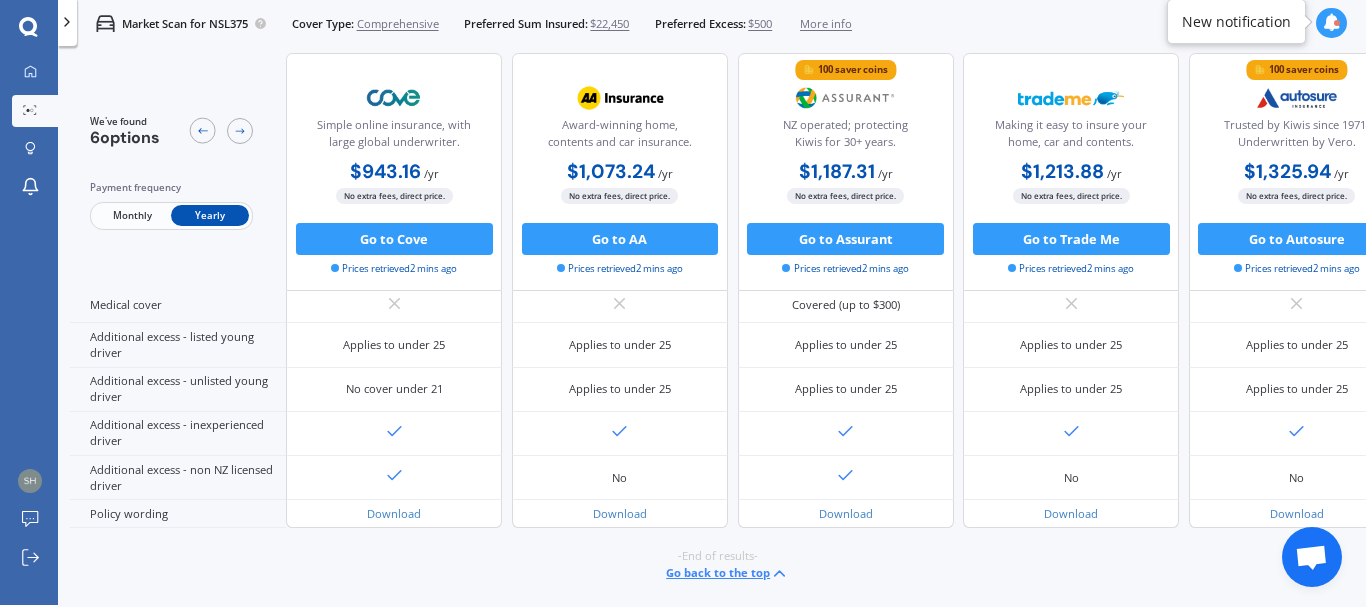 drag, startPoint x: 961, startPoint y: 590, endPoint x: 1097, endPoint y: 582, distance: 136.23509 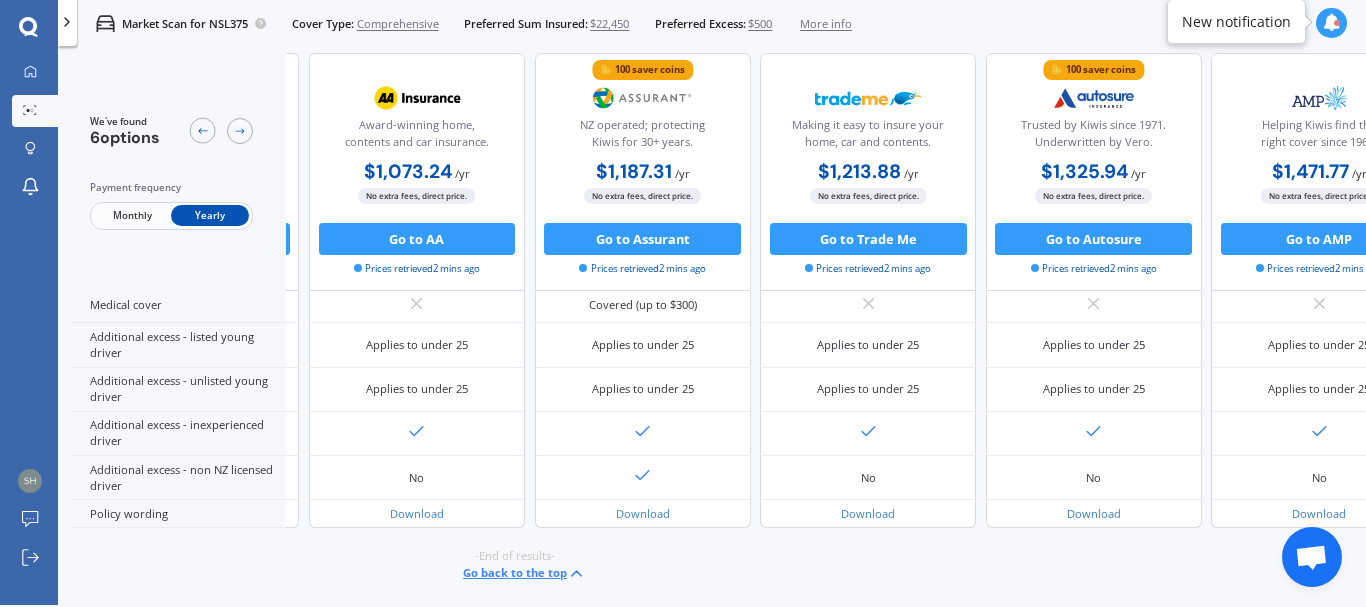 scroll, scrollTop: 977, scrollLeft: 340, axis: both 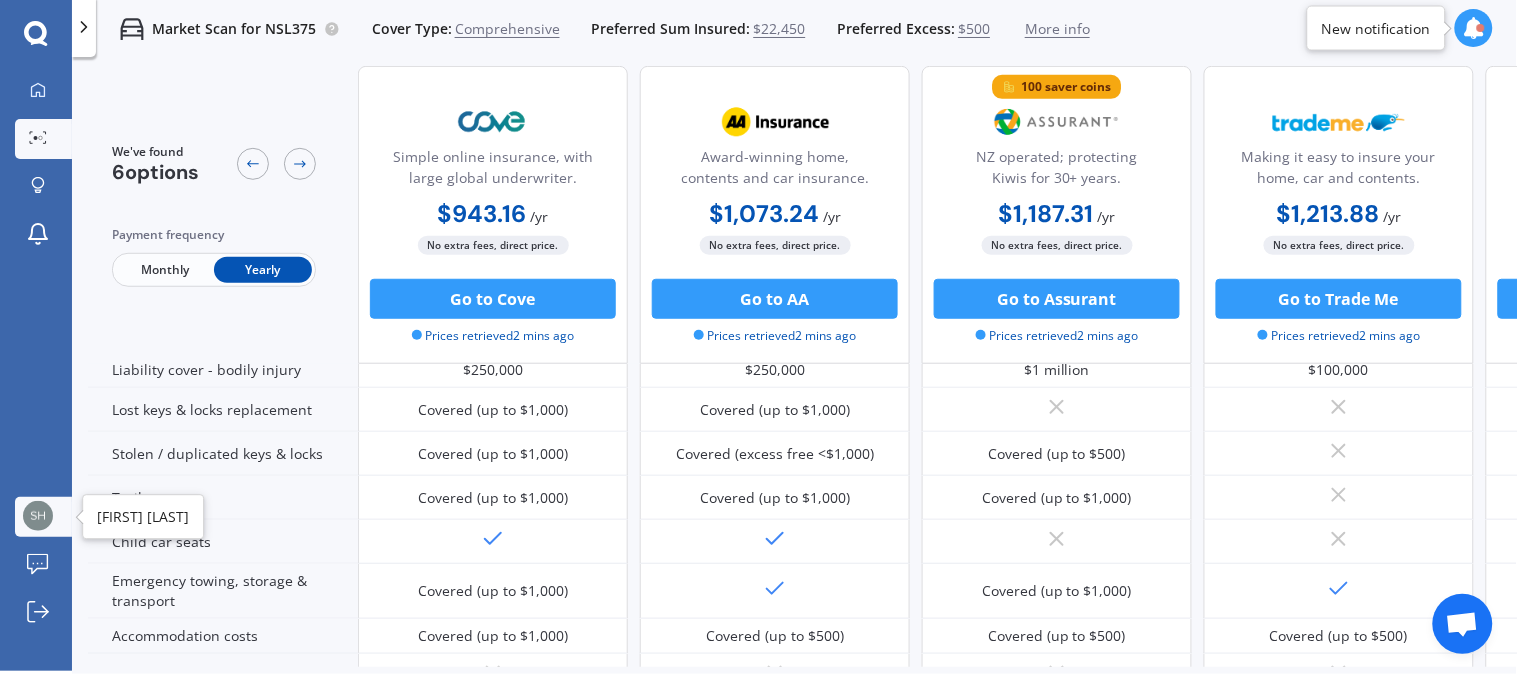 click at bounding box center [38, 516] 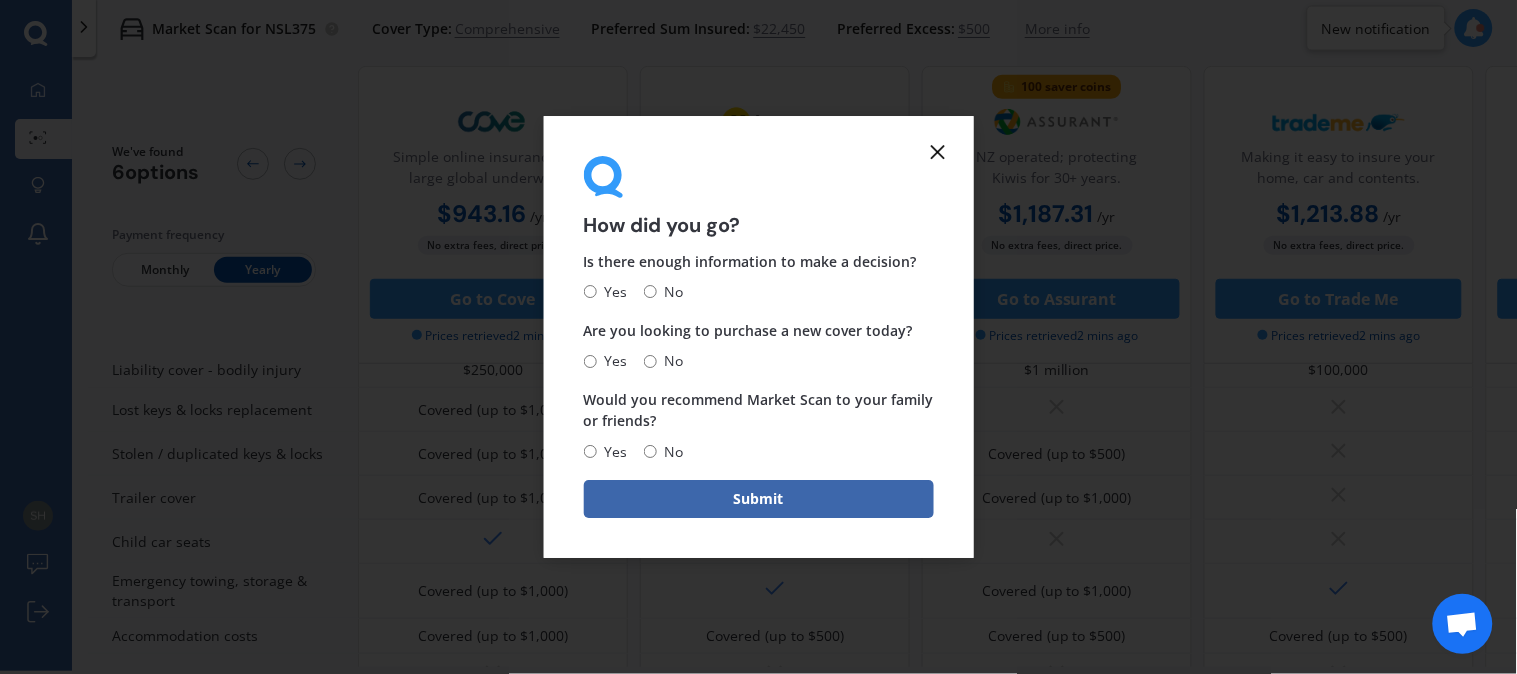 click on "No" at bounding box center (650, 292) 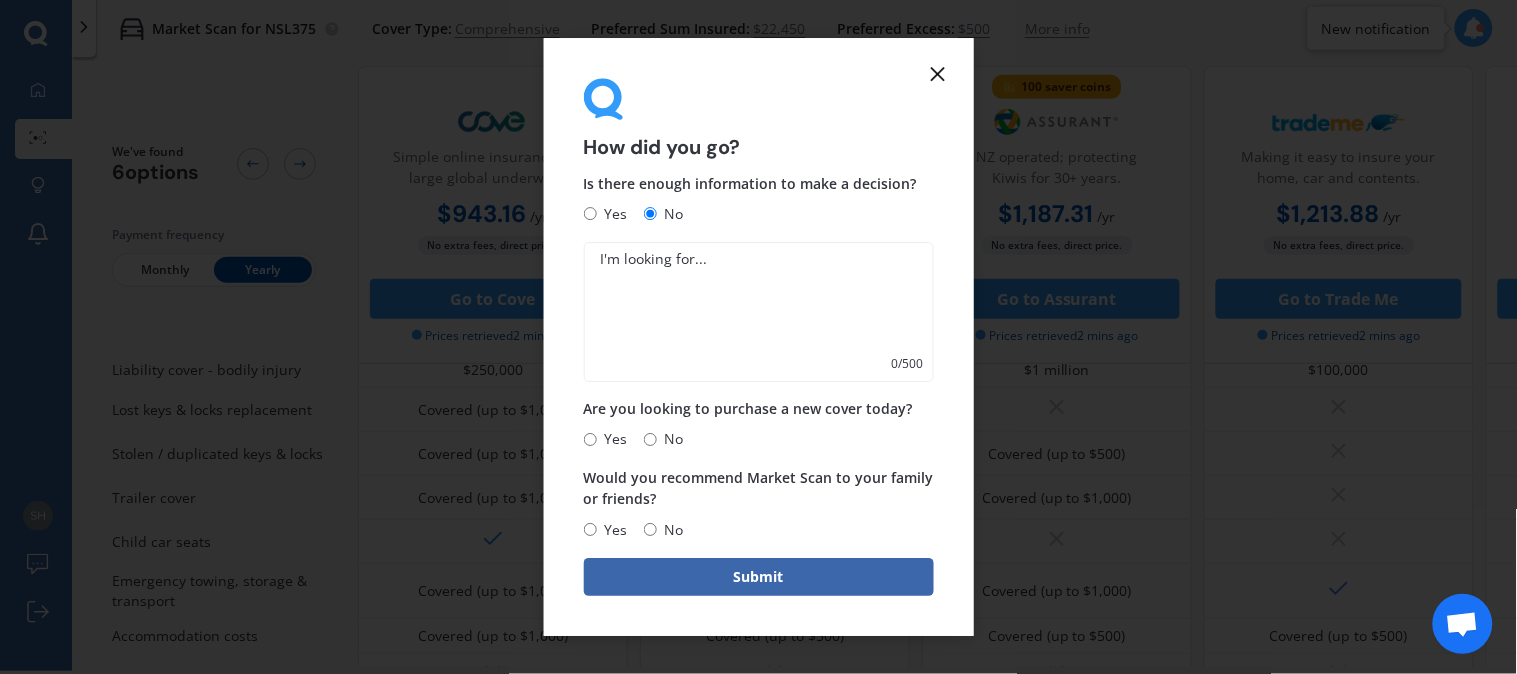 click at bounding box center [759, 312] 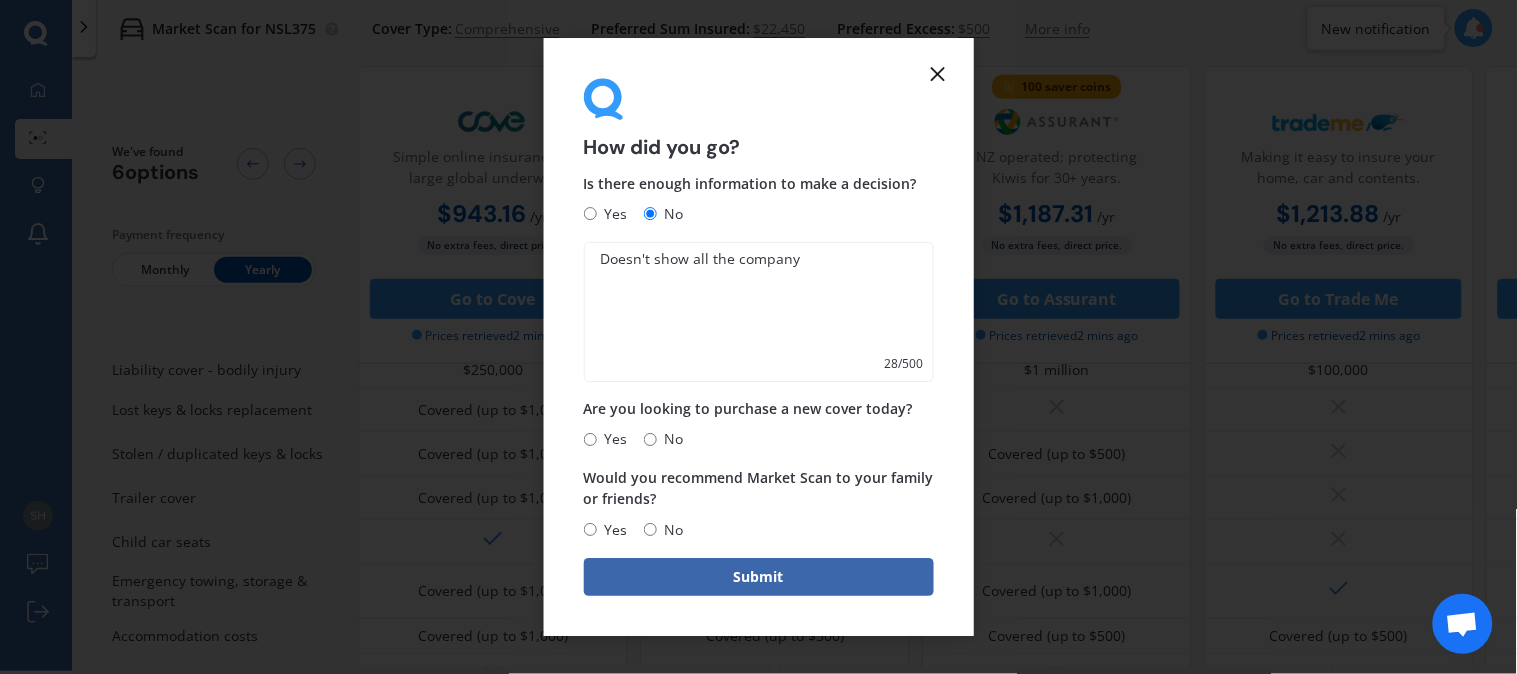 type on "Doesn't show all the company" 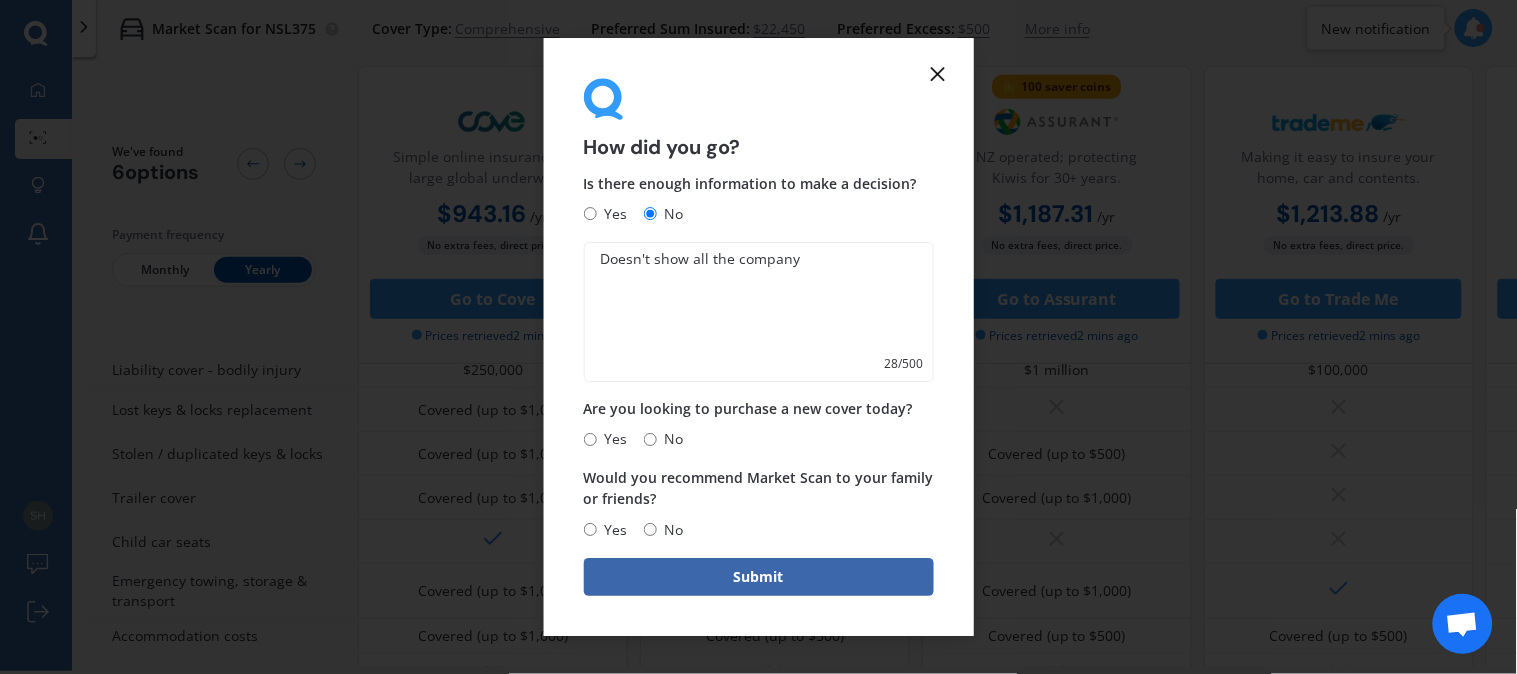 radio on "true" 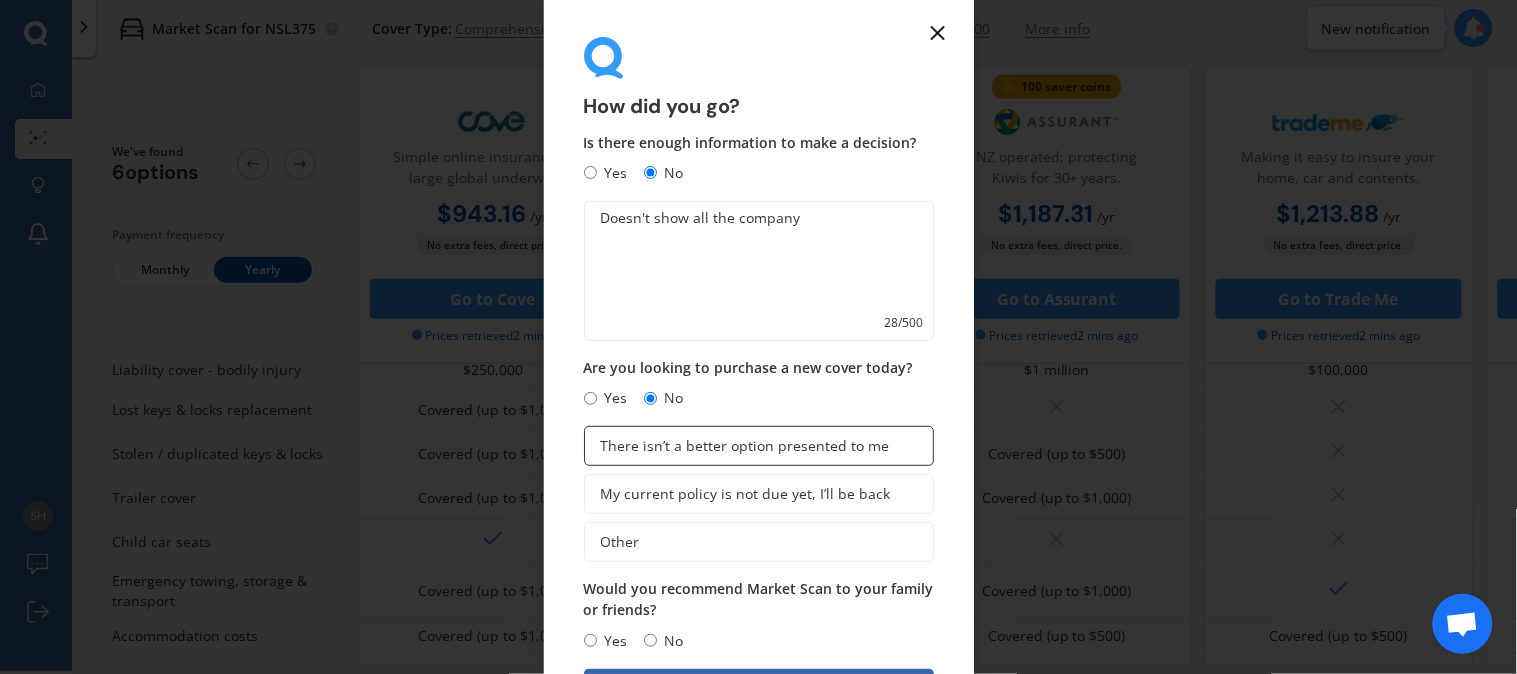 click on "There isn’t a better option presented to me" at bounding box center [745, 446] 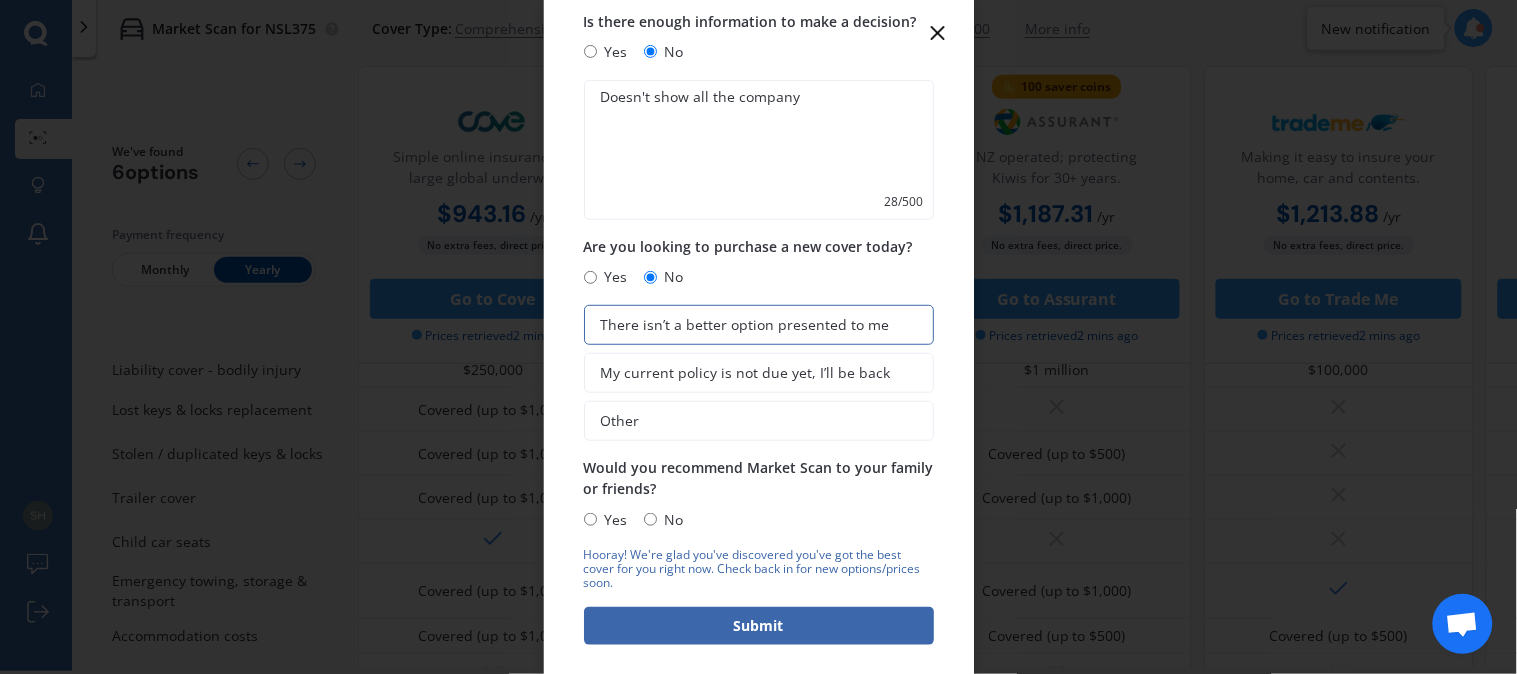scroll, scrollTop: 125, scrollLeft: 0, axis: vertical 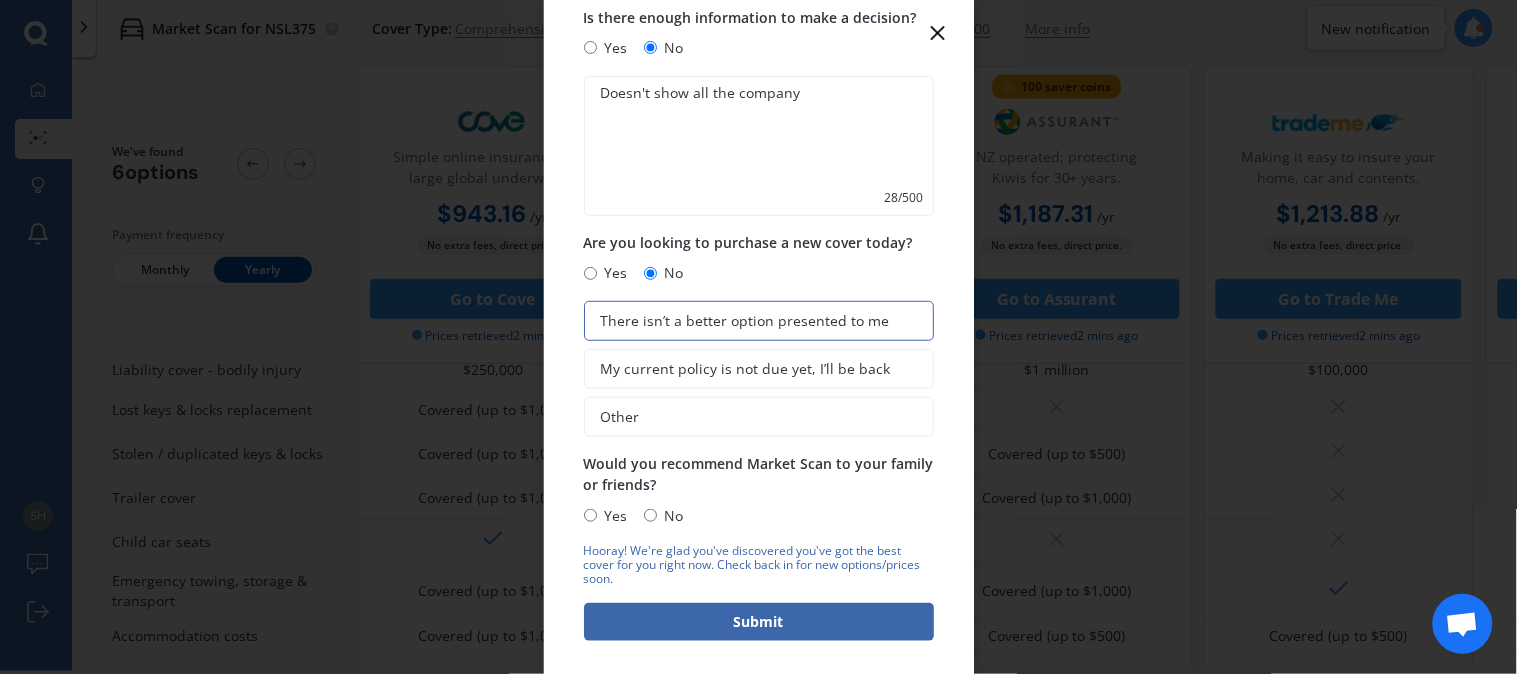 click on "Yes" at bounding box center (612, 516) 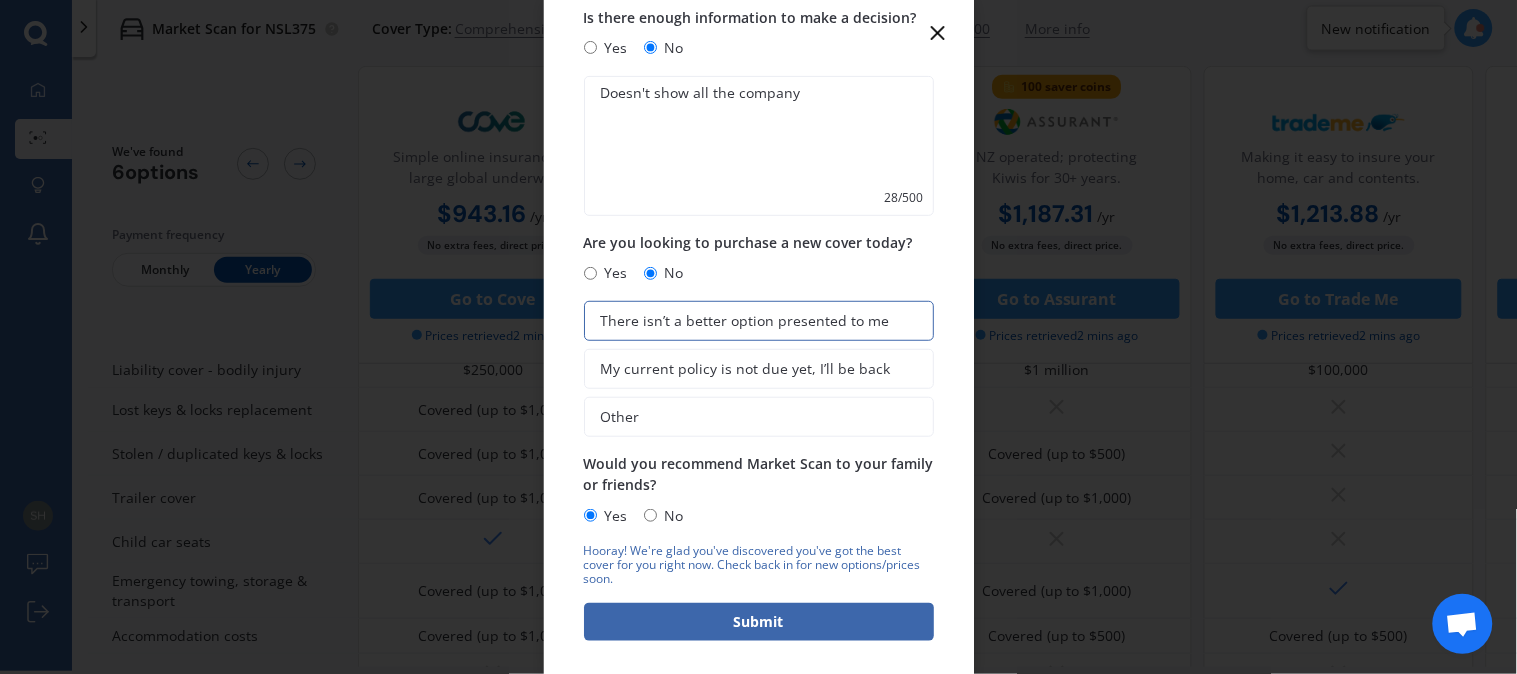 click on "Doesn't show all the company" at bounding box center (759, 146) 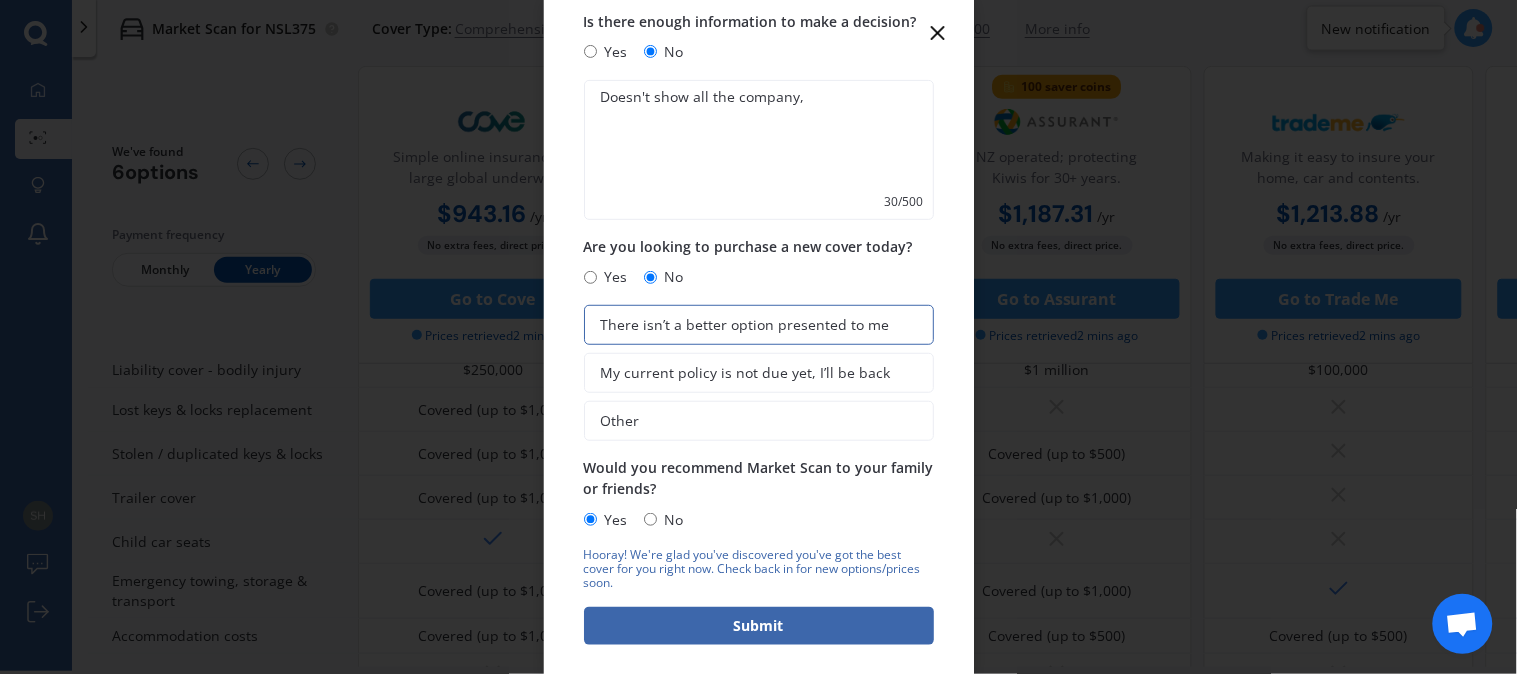 scroll, scrollTop: 125, scrollLeft: 0, axis: vertical 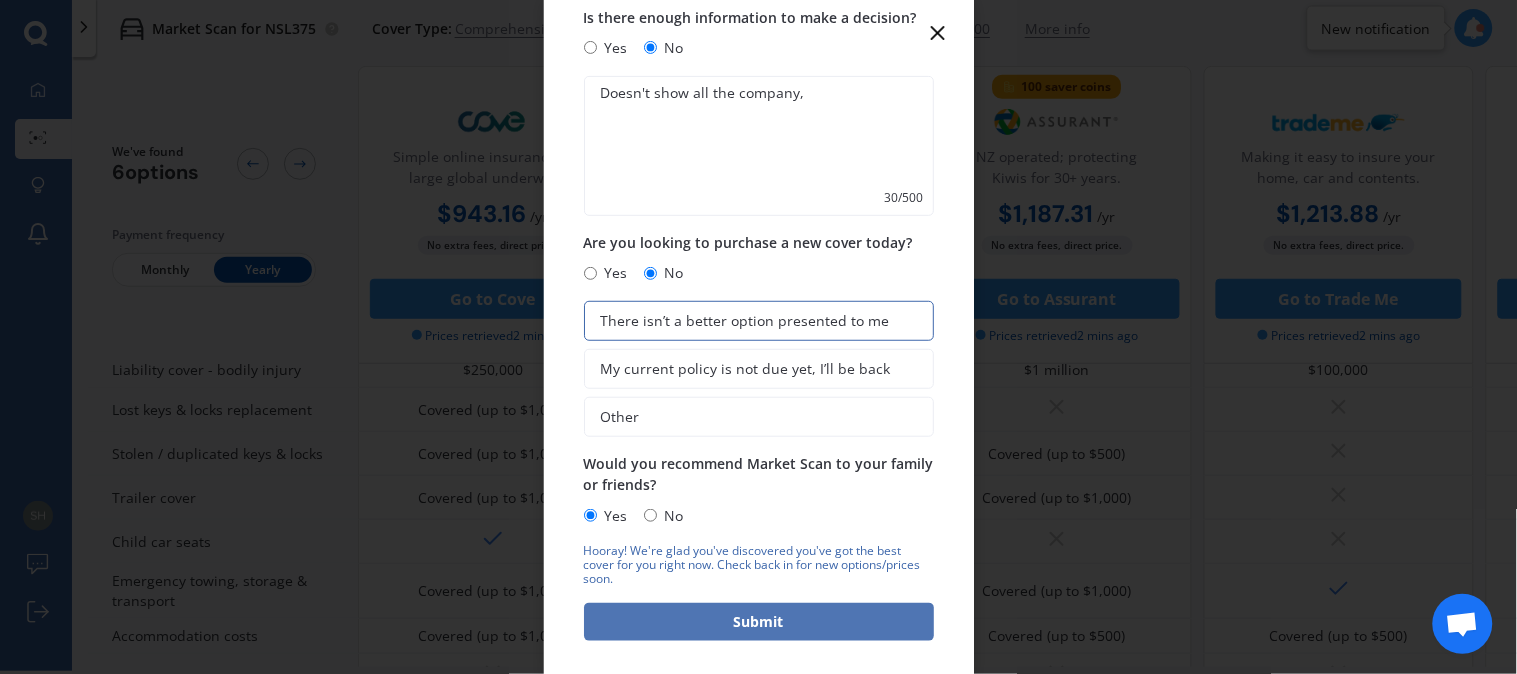 type on "Doesn't show all the company," 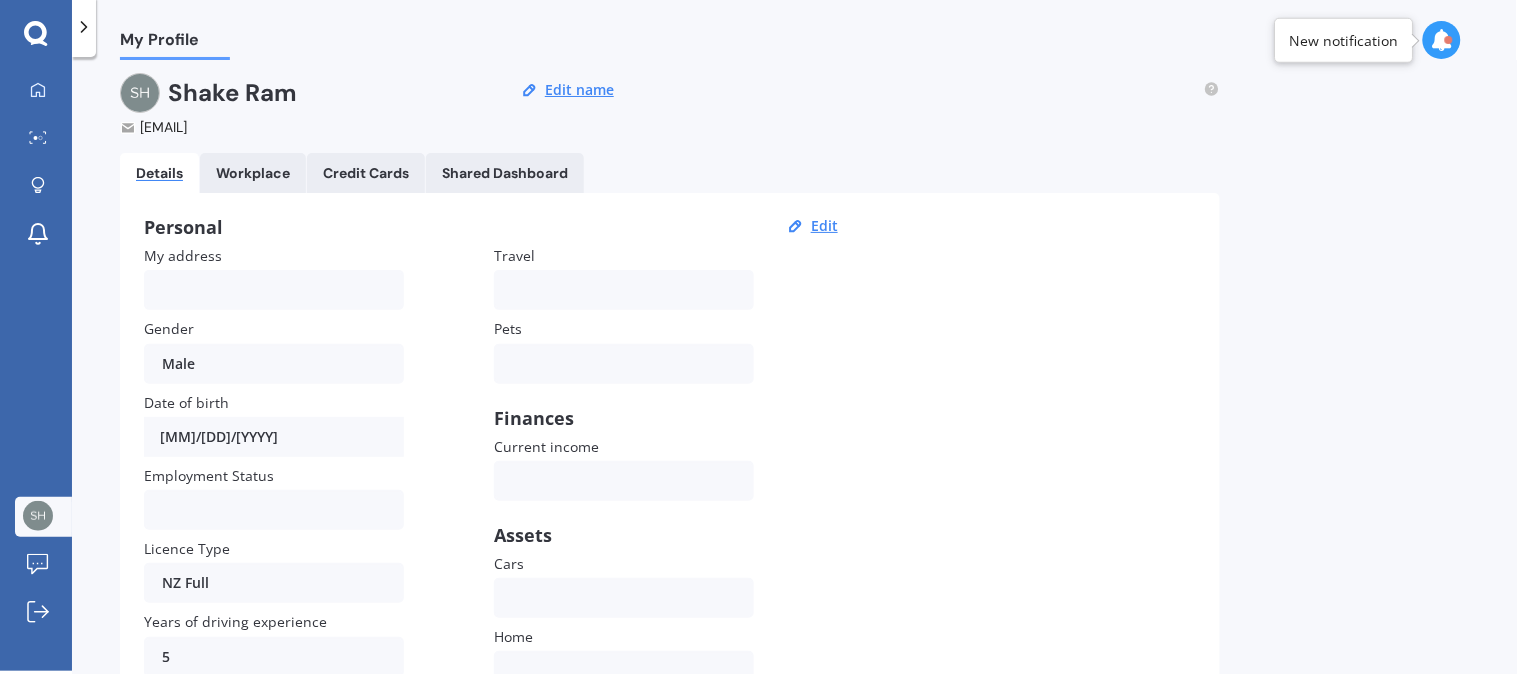 scroll, scrollTop: 0, scrollLeft: 0, axis: both 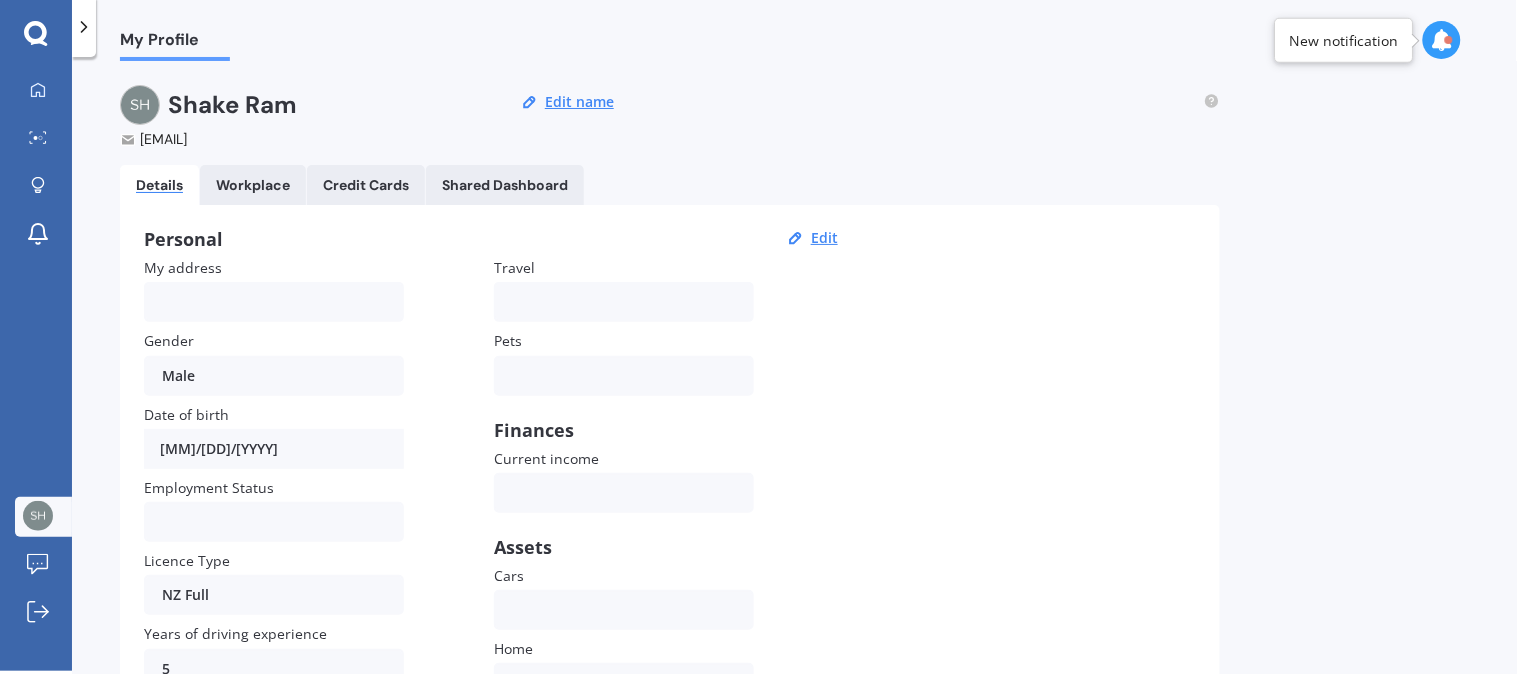 click at bounding box center (1442, 40) 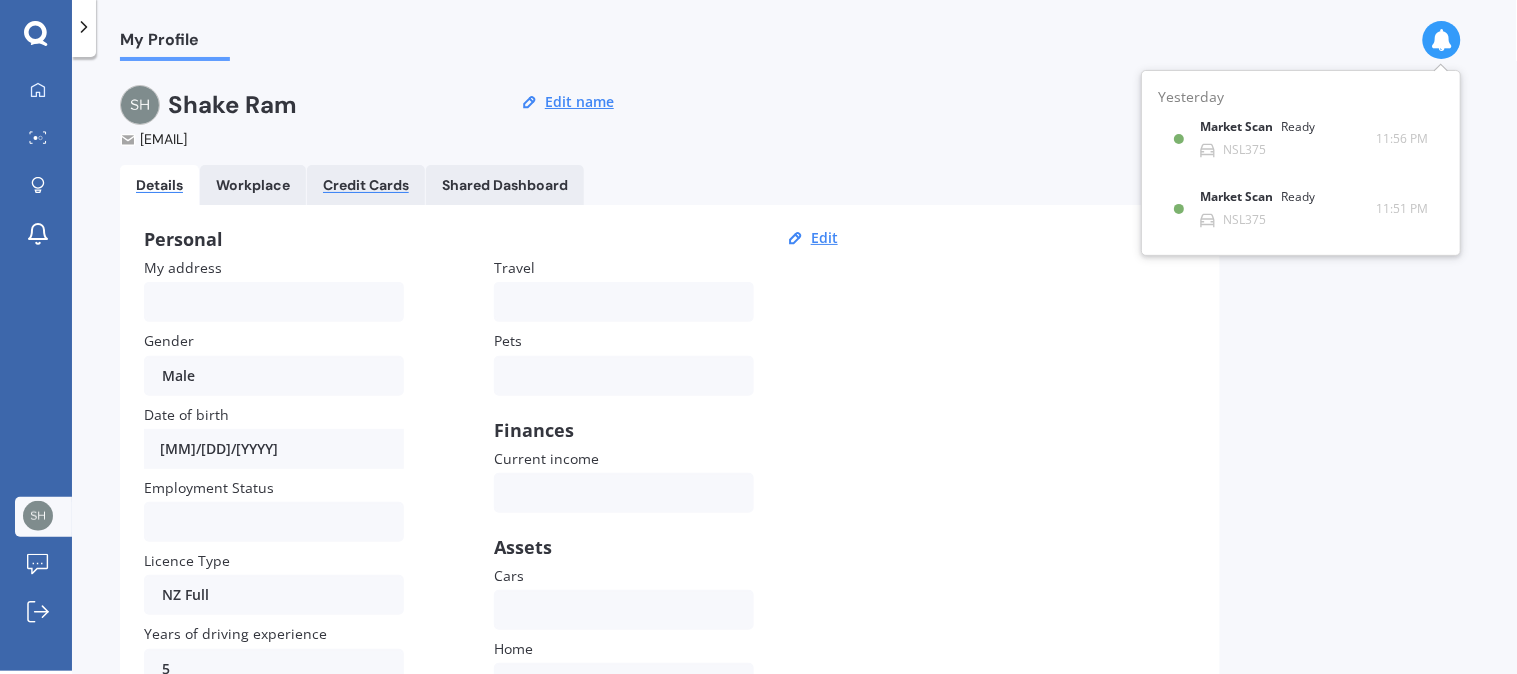 click on "Credit Cards" at bounding box center (366, 185) 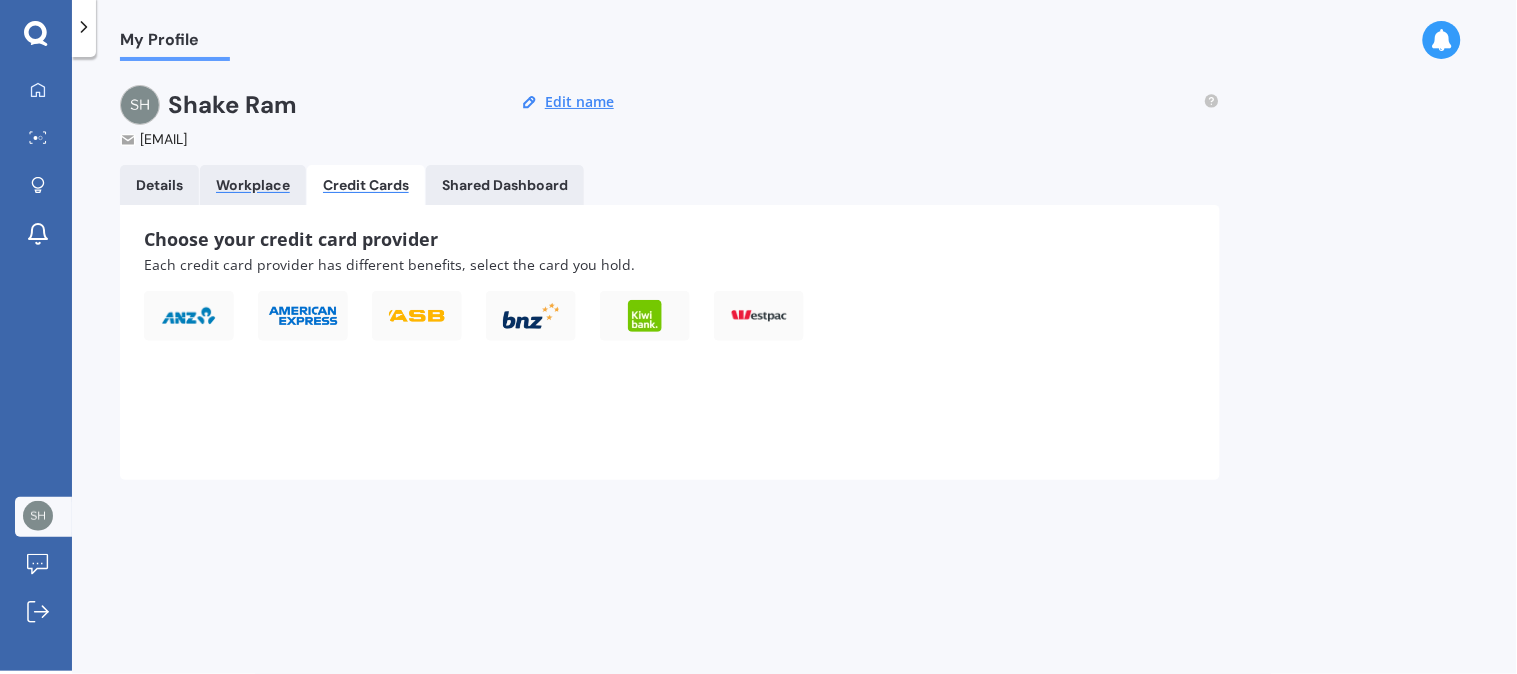 click on "Workplace" at bounding box center (253, 185) 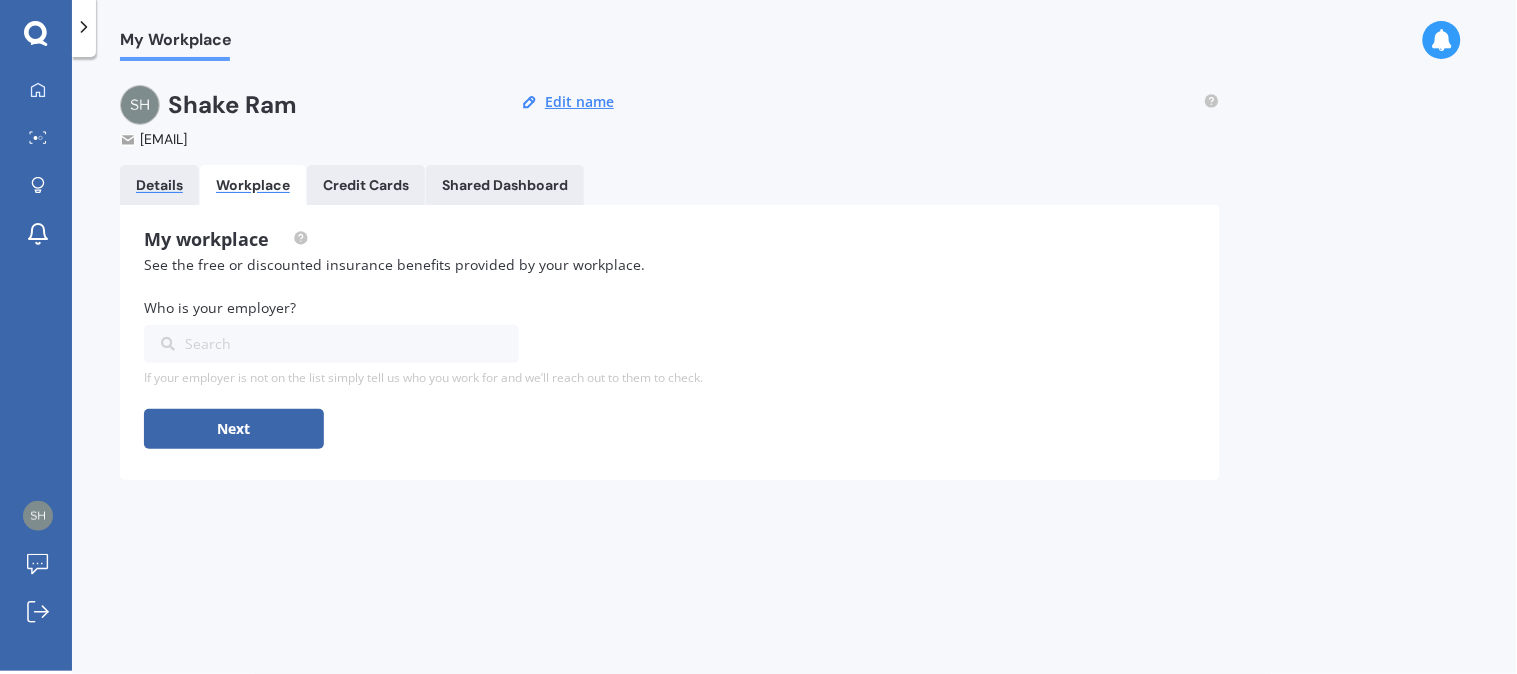click on "Details" at bounding box center [159, 185] 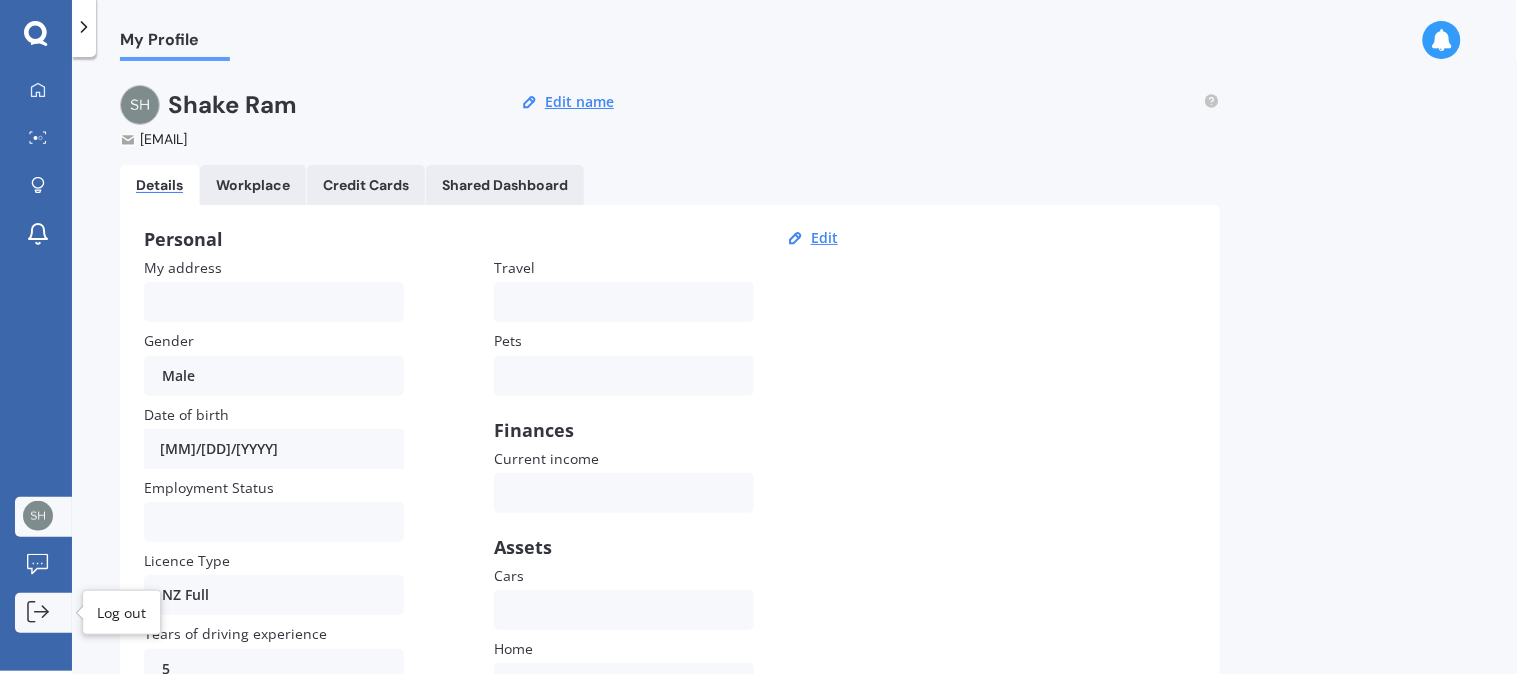 click 